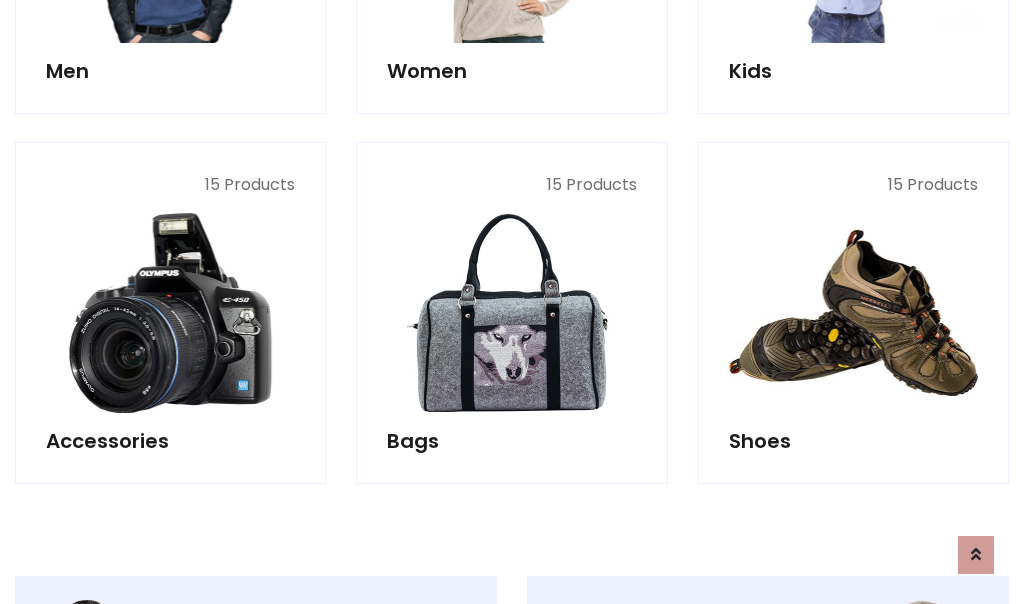 scroll, scrollTop: 853, scrollLeft: 0, axis: vertical 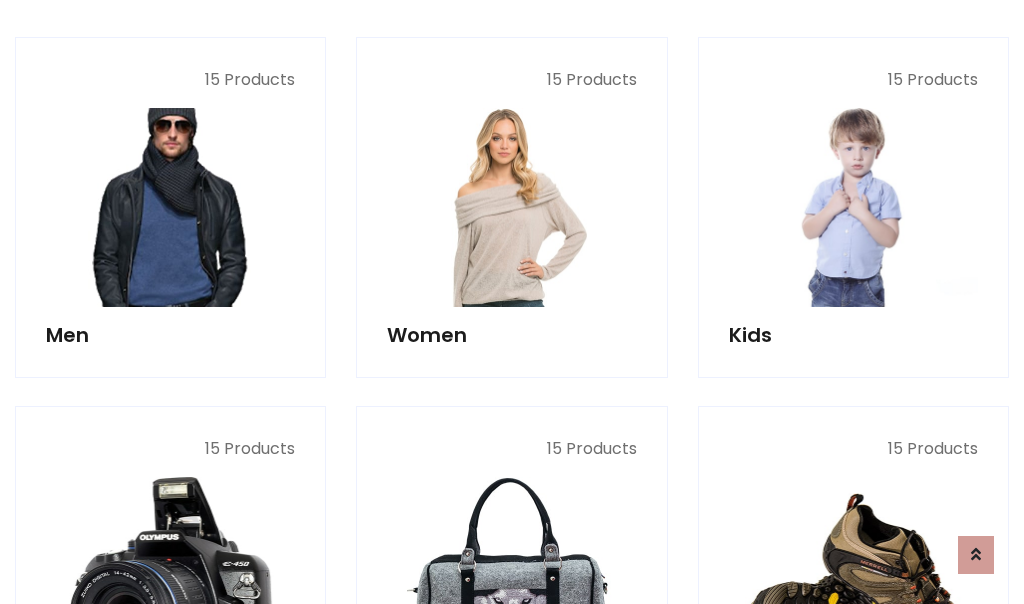 click at bounding box center (170, 207) 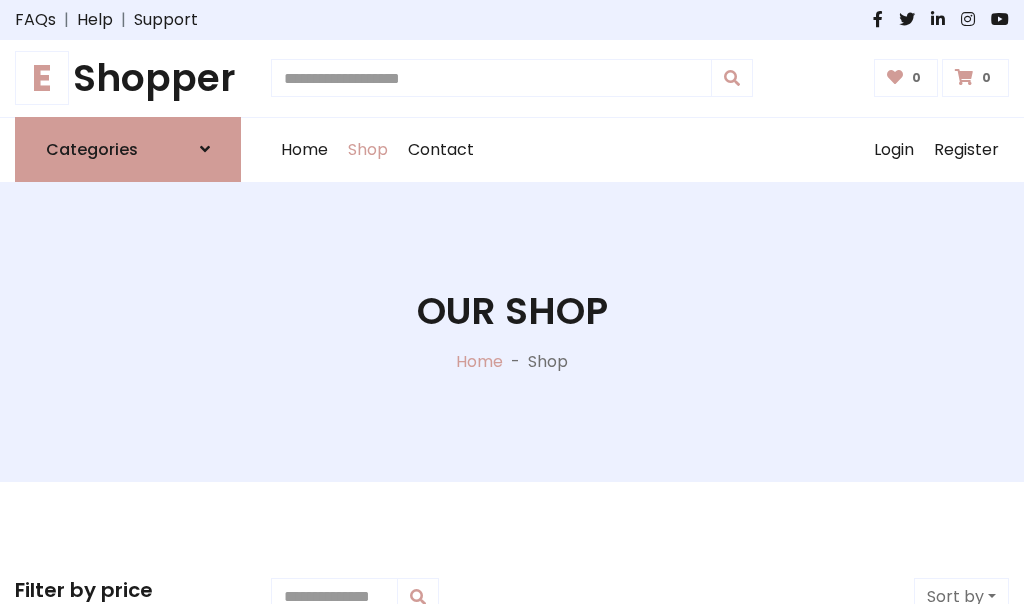 scroll, scrollTop: 807, scrollLeft: 0, axis: vertical 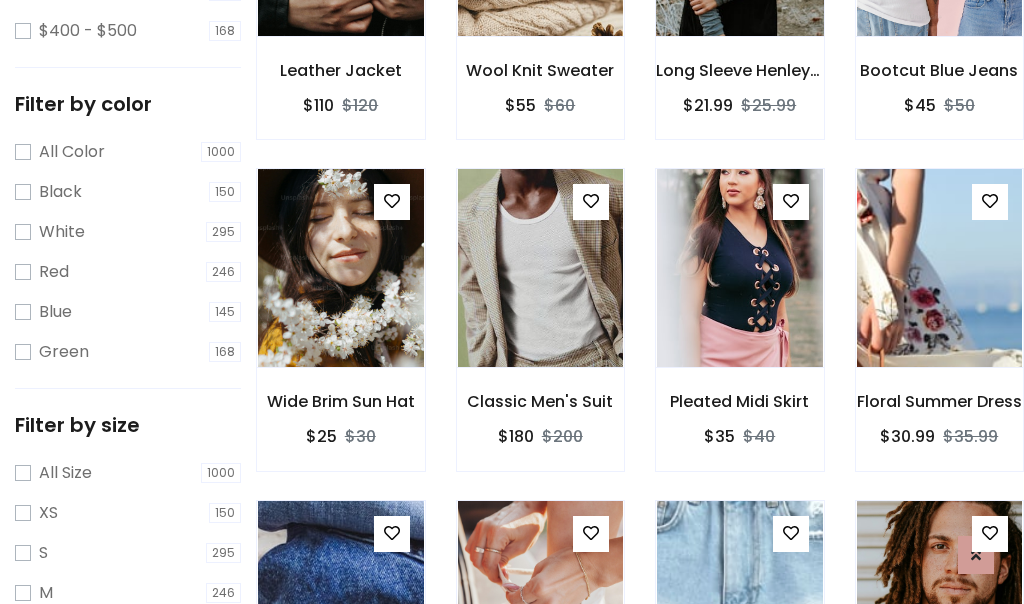click at bounding box center [739, -63] 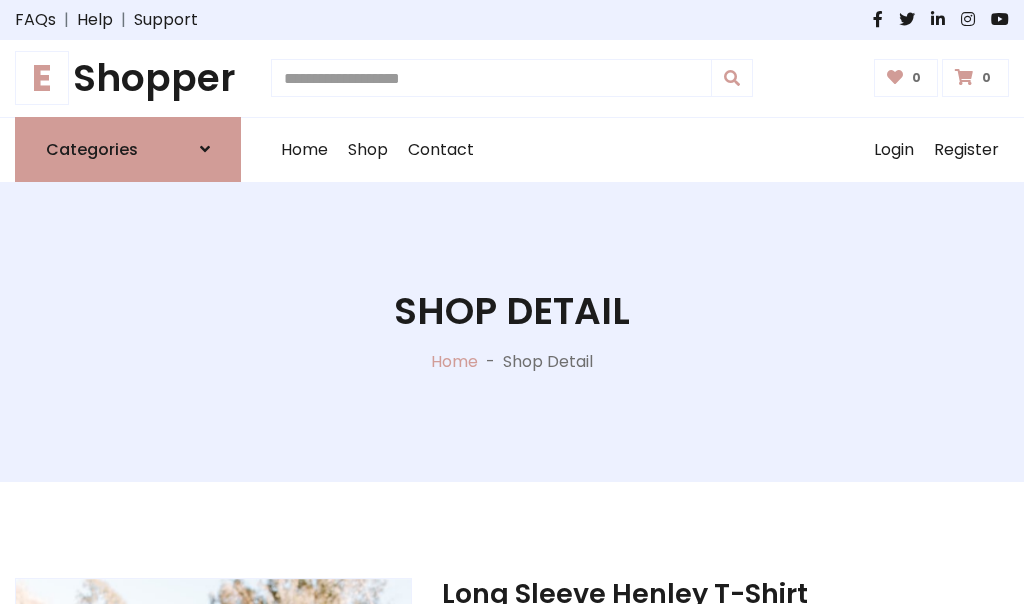 scroll, scrollTop: 0, scrollLeft: 0, axis: both 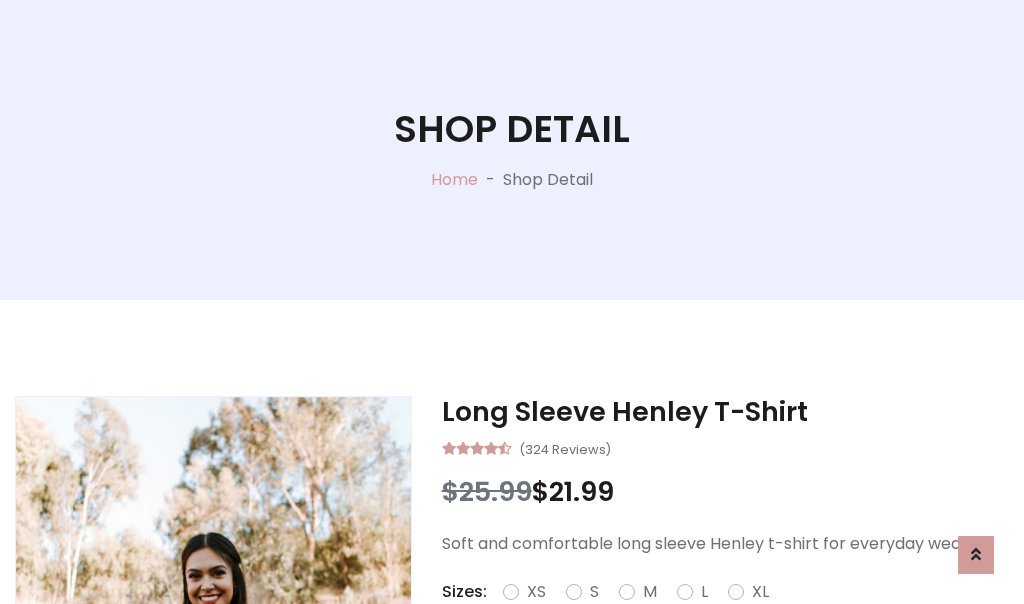 click on "Red" at bounding box center (732, 616) 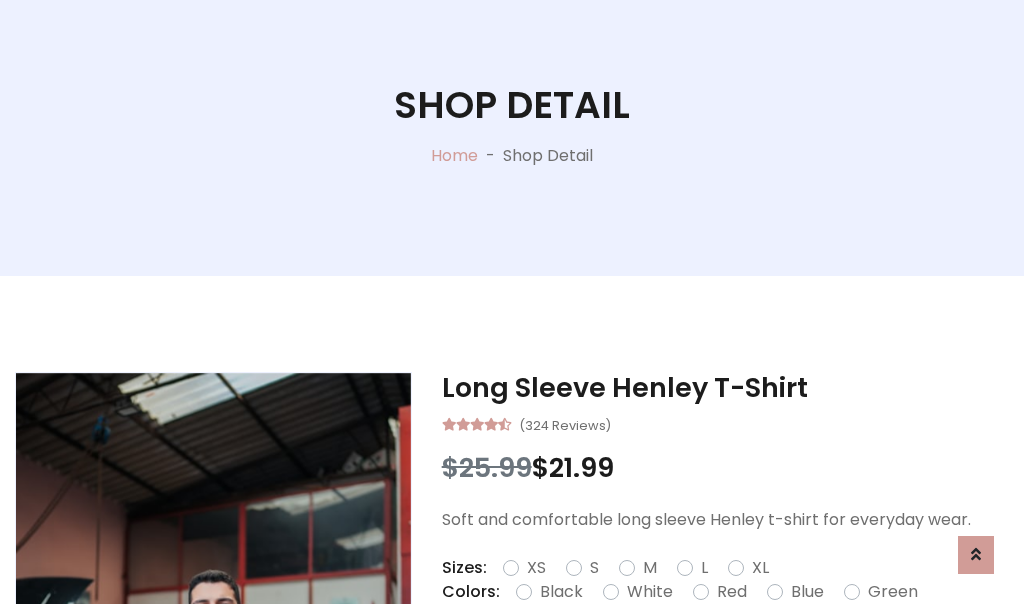 click on "Add To Cart" at bounding box center [663, 655] 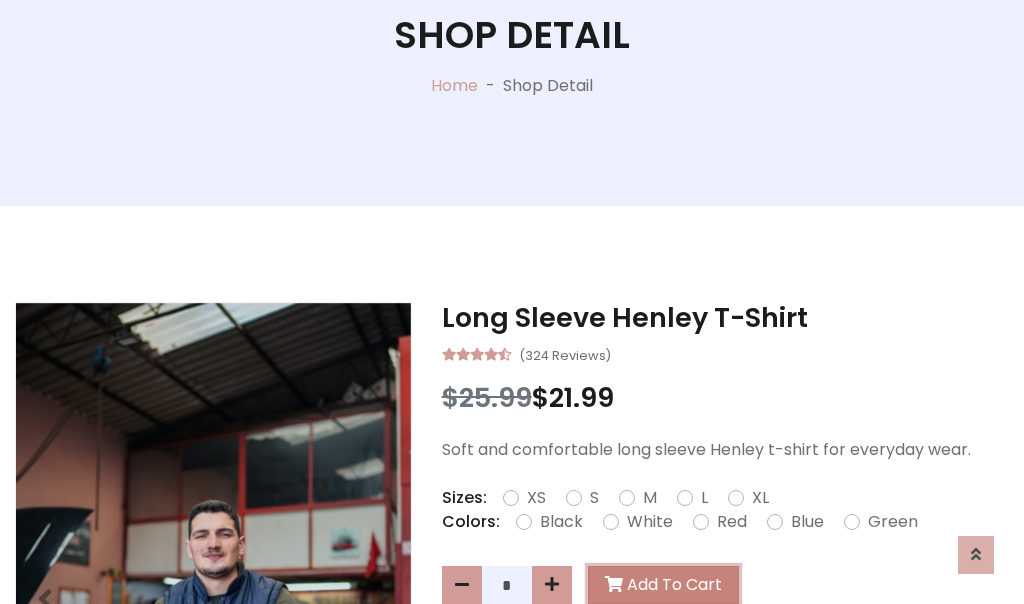 scroll, scrollTop: 0, scrollLeft: 0, axis: both 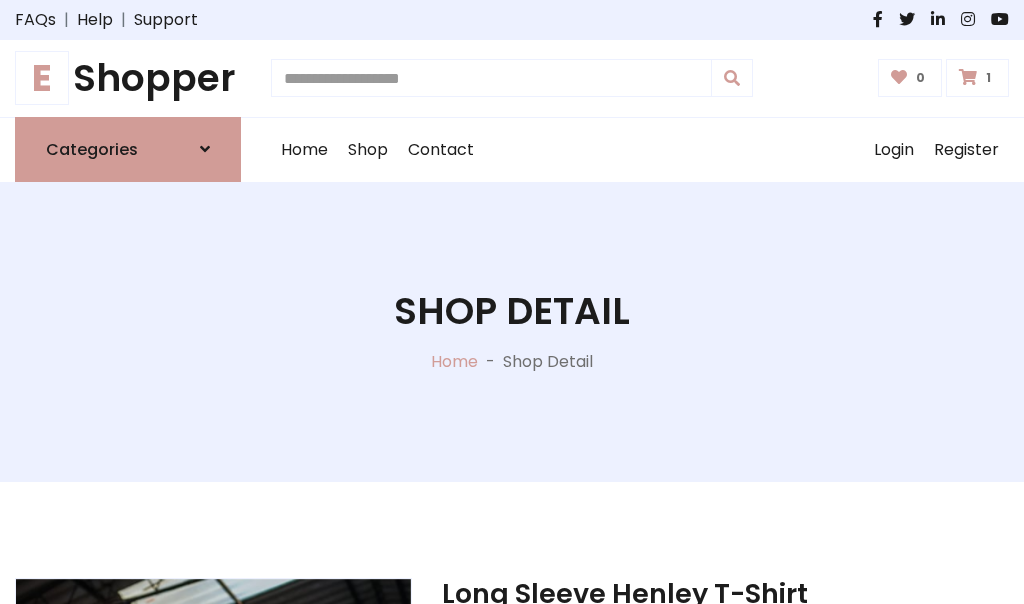 click at bounding box center [968, 77] 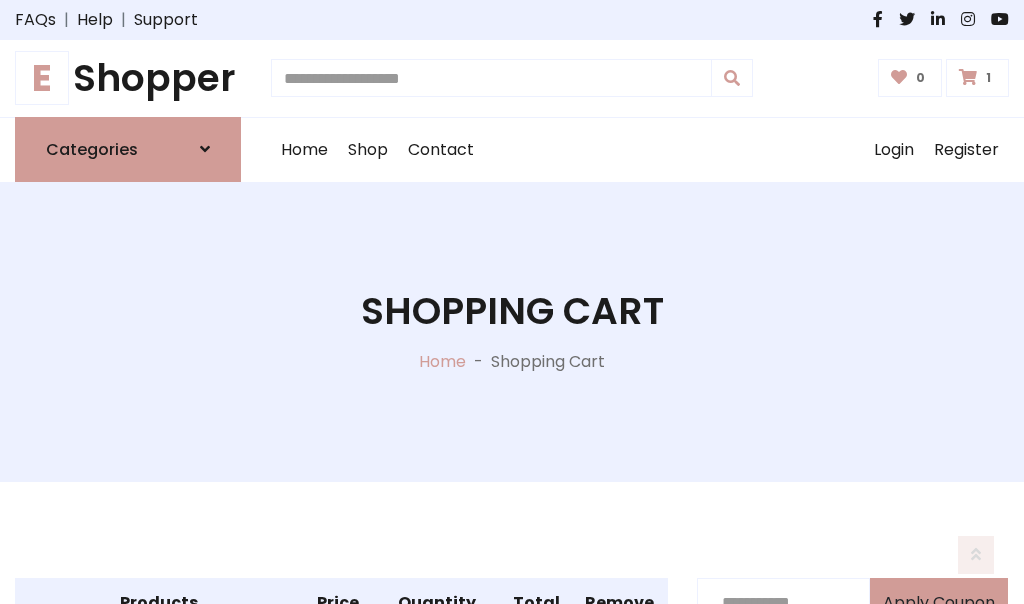 scroll, scrollTop: 474, scrollLeft: 0, axis: vertical 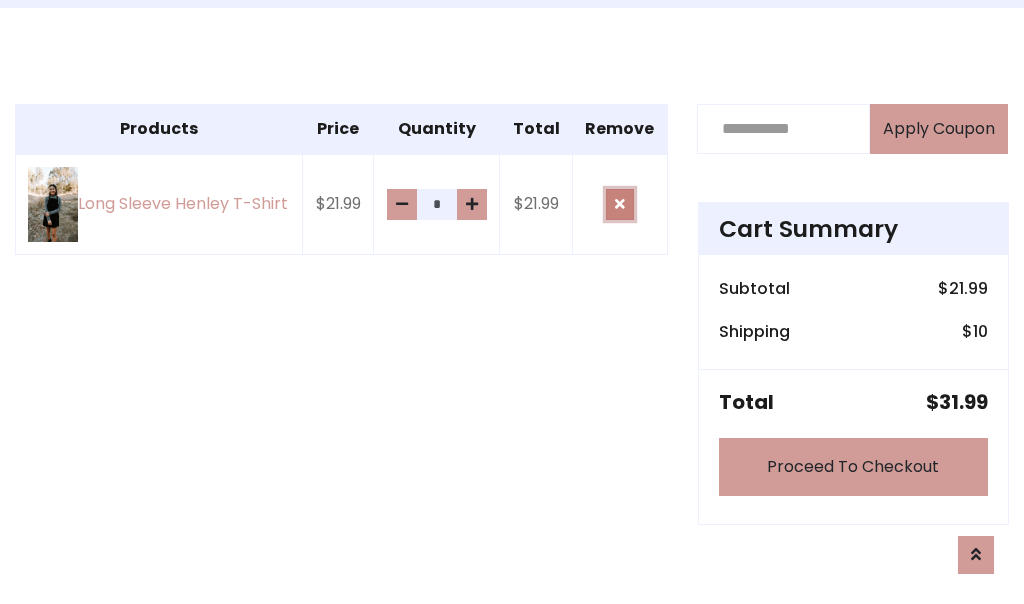 click at bounding box center (620, 204) 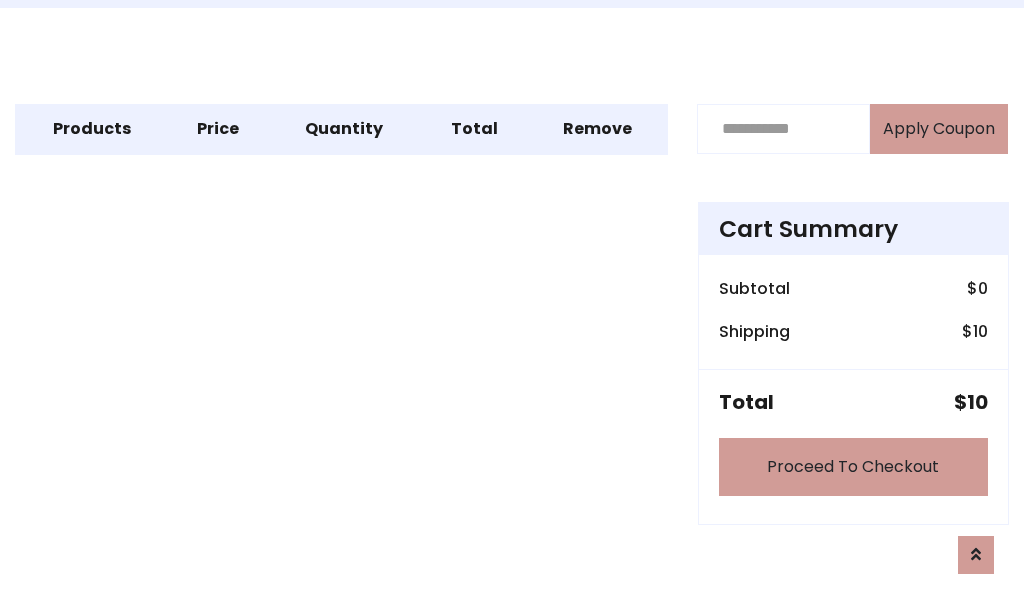 scroll, scrollTop: 247, scrollLeft: 0, axis: vertical 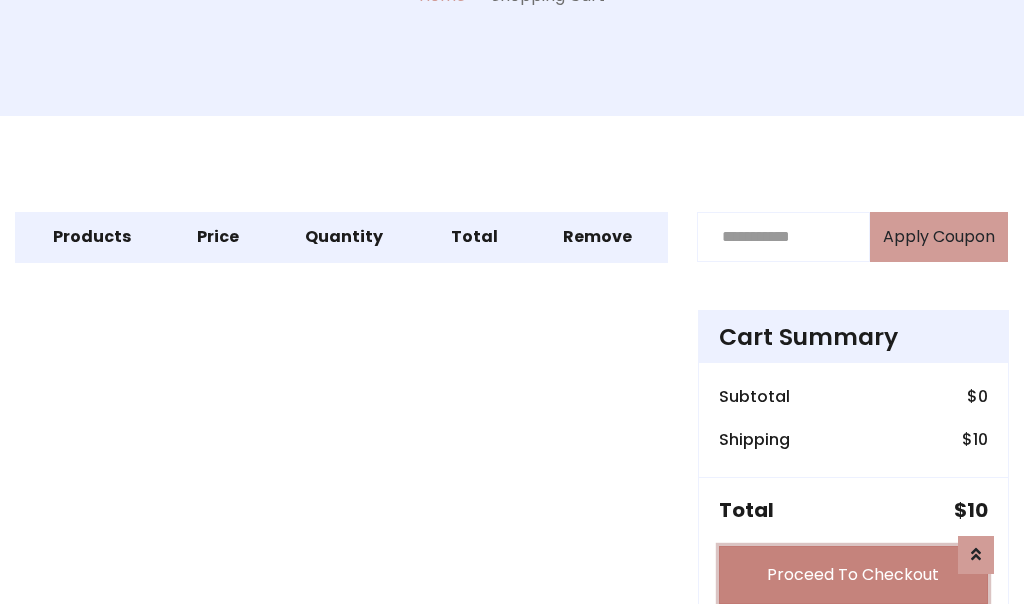 click on "Proceed To Checkout" at bounding box center [853, 575] 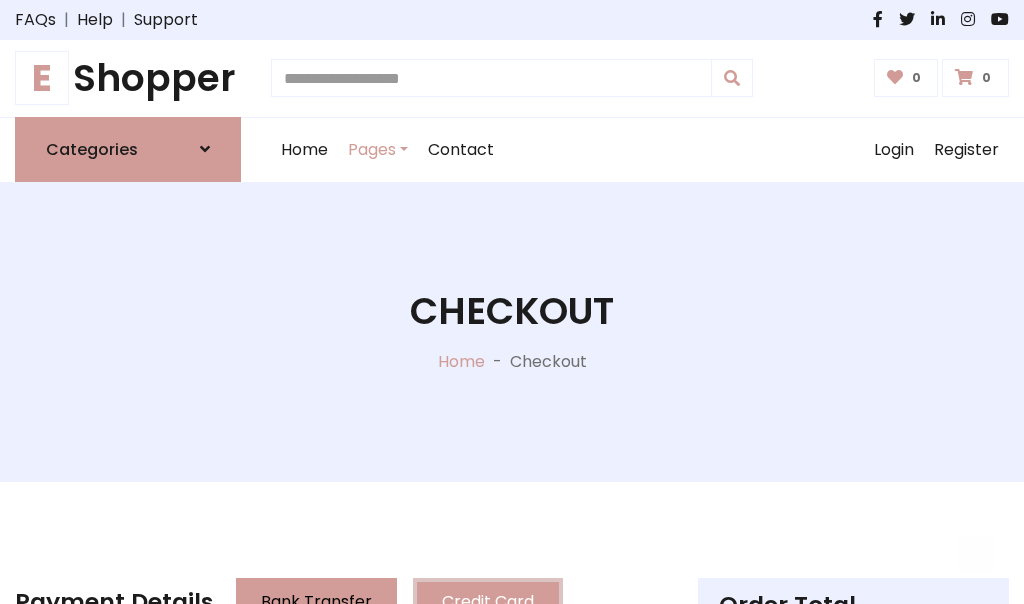 scroll, scrollTop: 137, scrollLeft: 0, axis: vertical 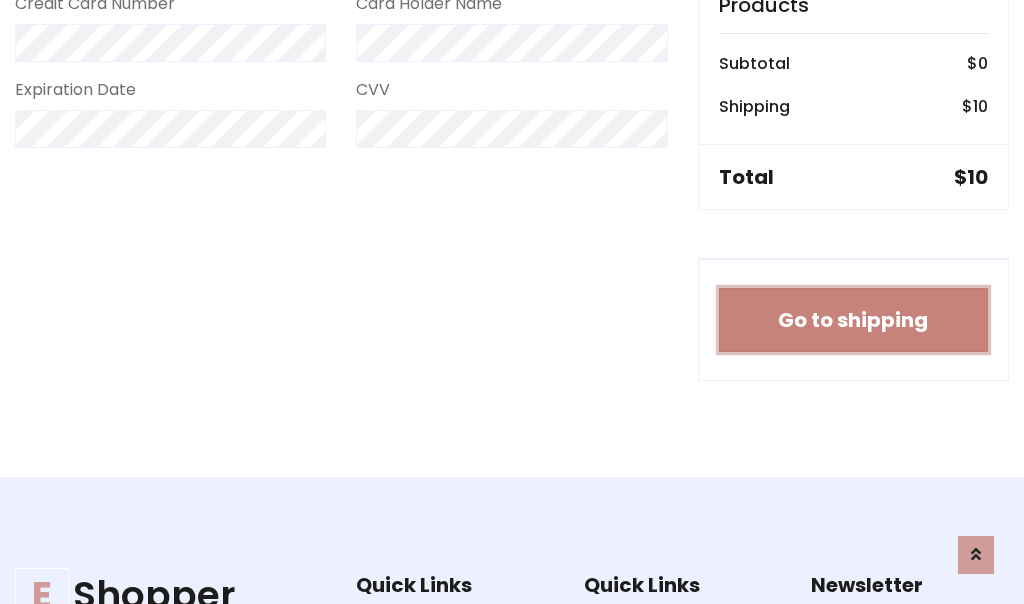 click on "Go to shipping" at bounding box center [853, 320] 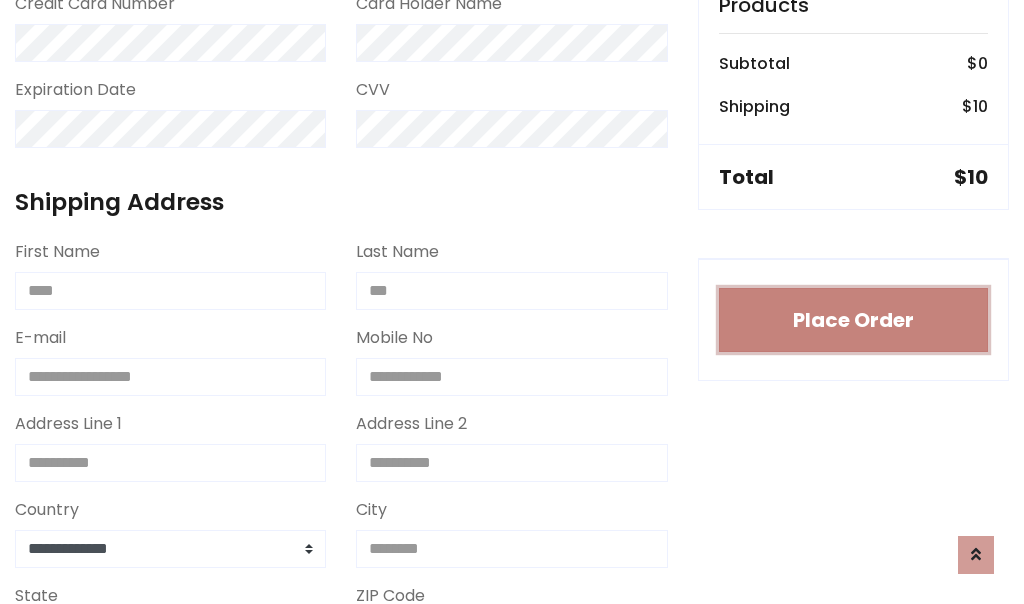 type 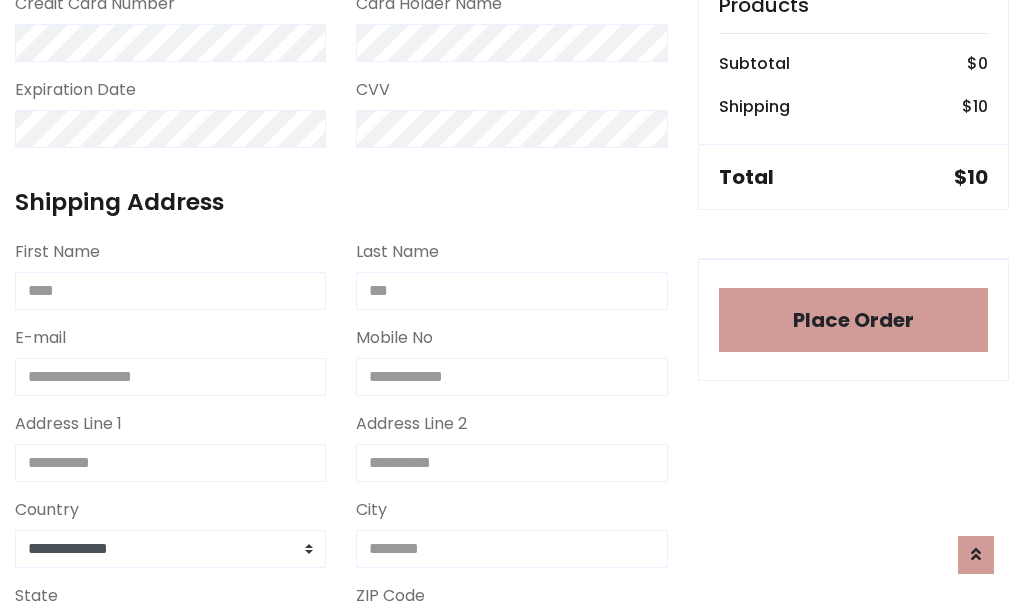 scroll, scrollTop: 1216, scrollLeft: 0, axis: vertical 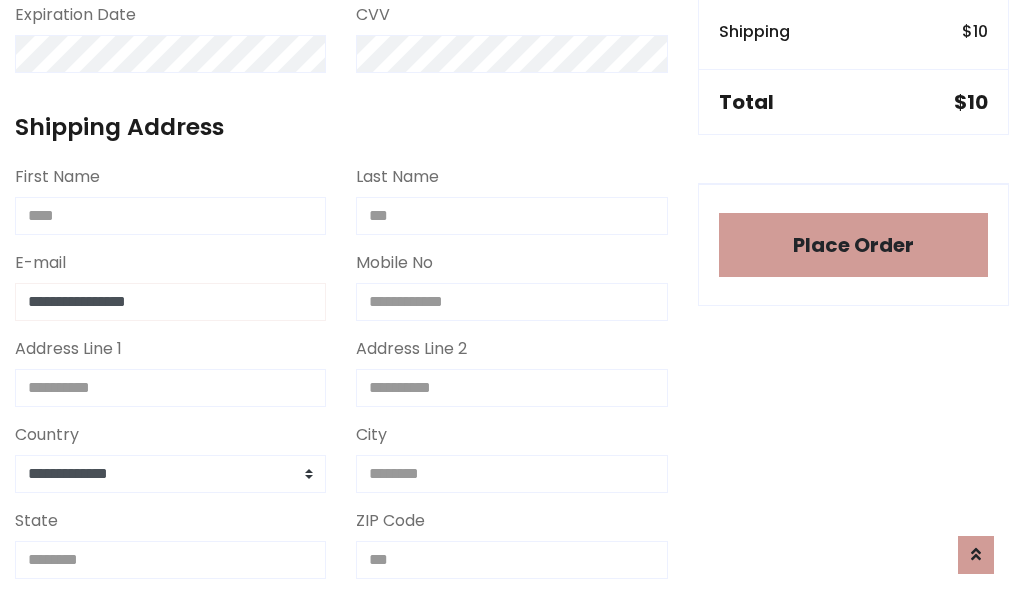 type on "**********" 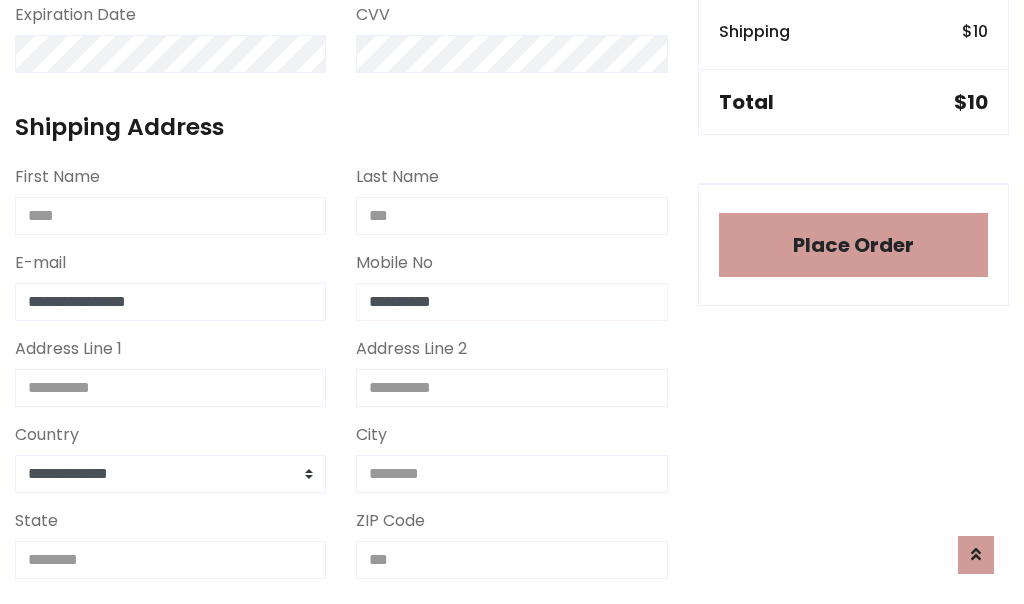 type on "**********" 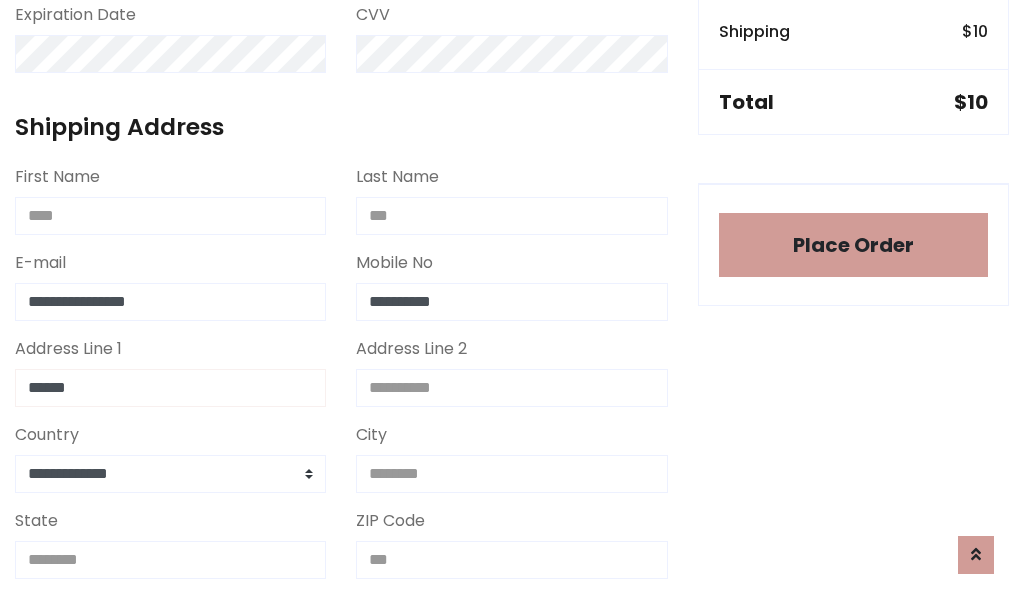 type on "******" 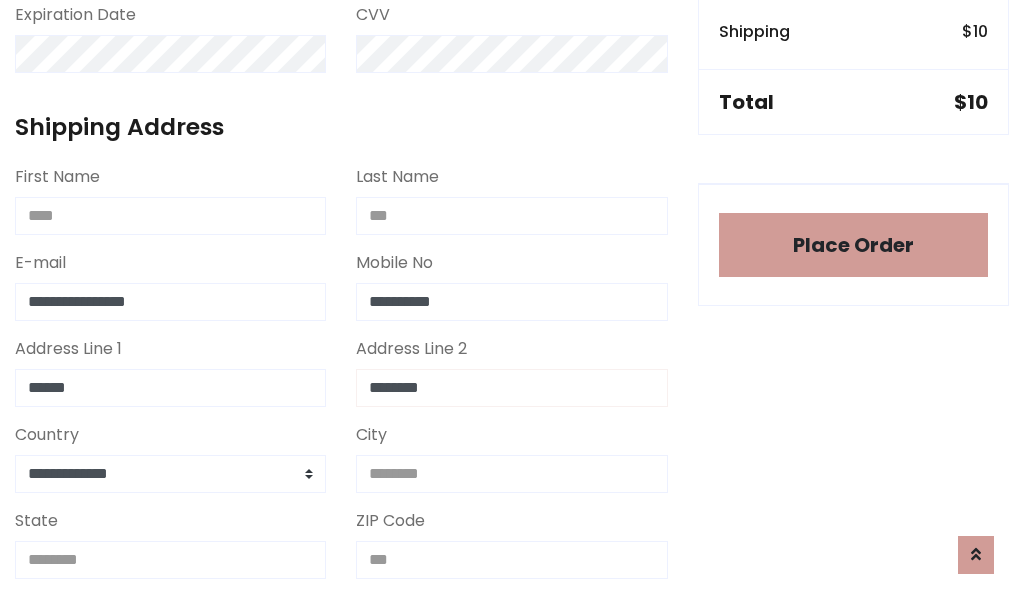 type on "********" 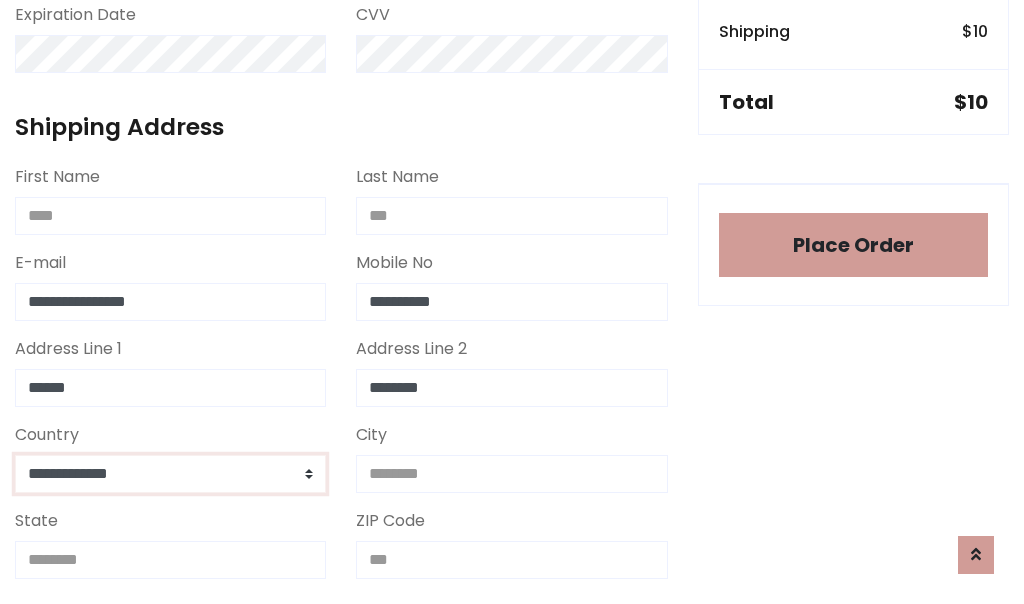 select on "*******" 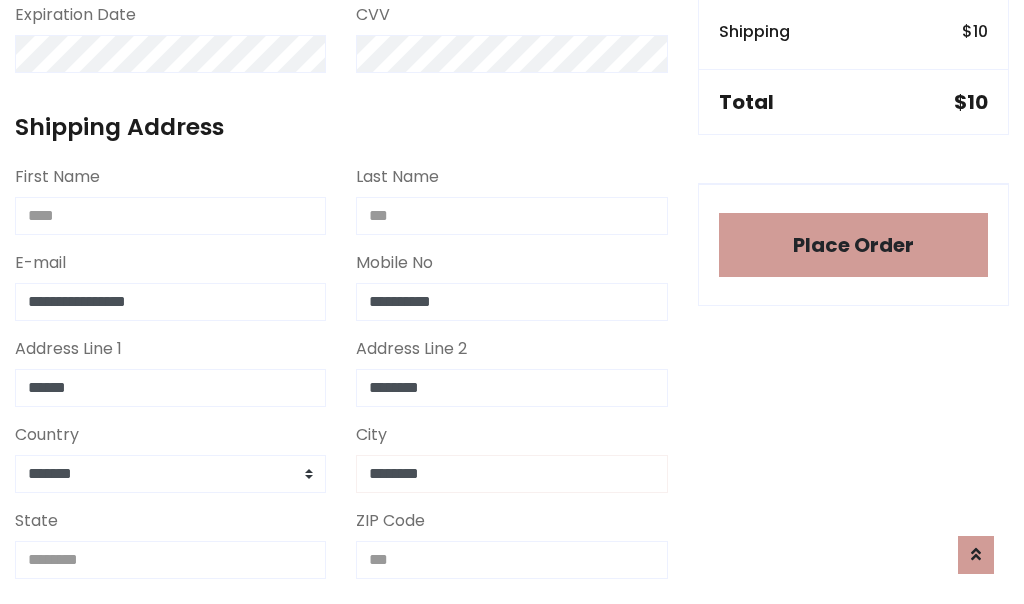 type on "********" 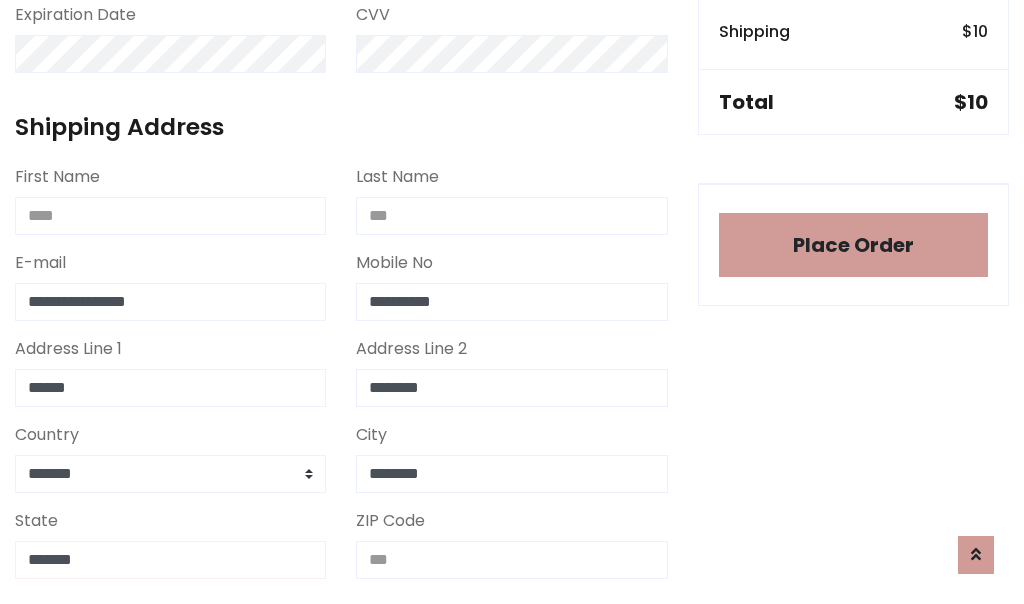 type on "*******" 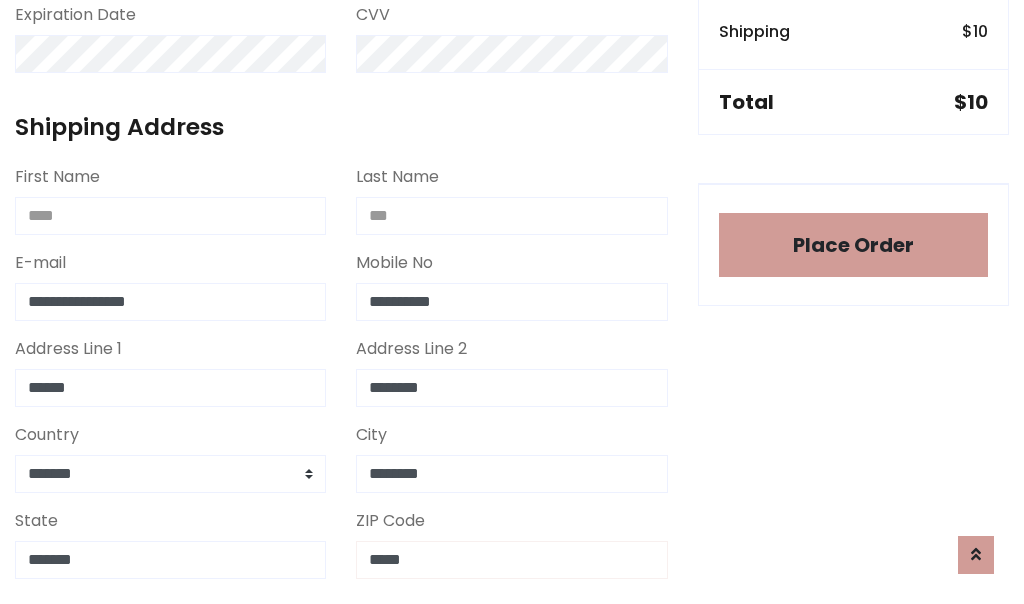 scroll, scrollTop: 403, scrollLeft: 0, axis: vertical 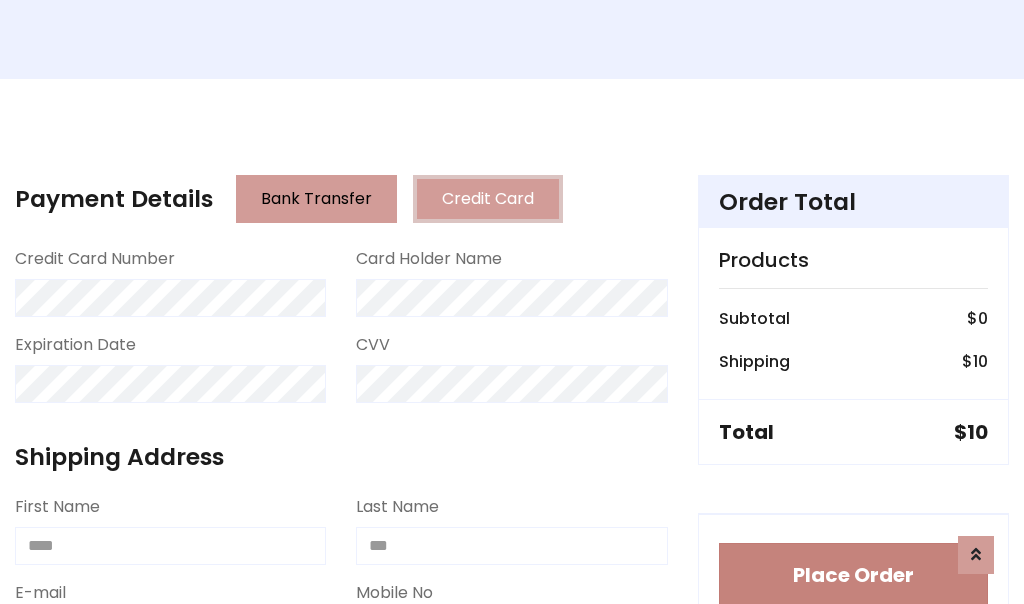 type on "*****" 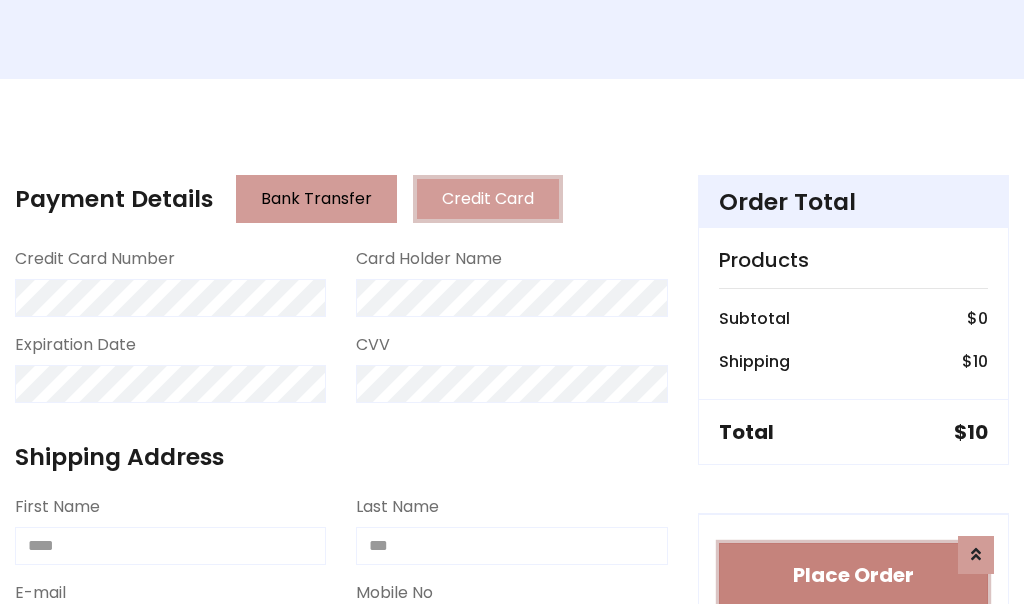 click on "Place Order" at bounding box center [853, 575] 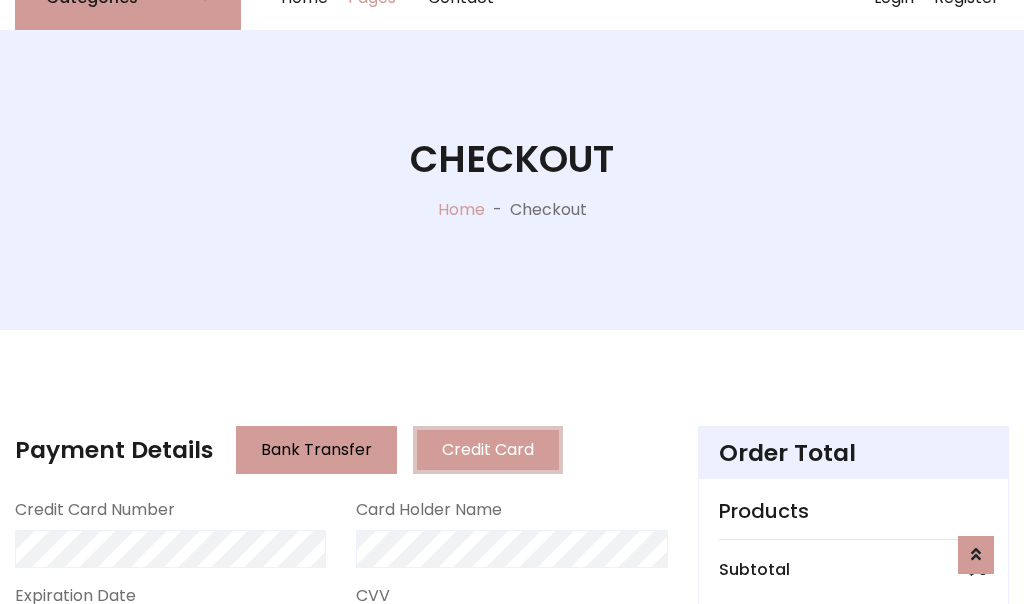 scroll, scrollTop: 0, scrollLeft: 0, axis: both 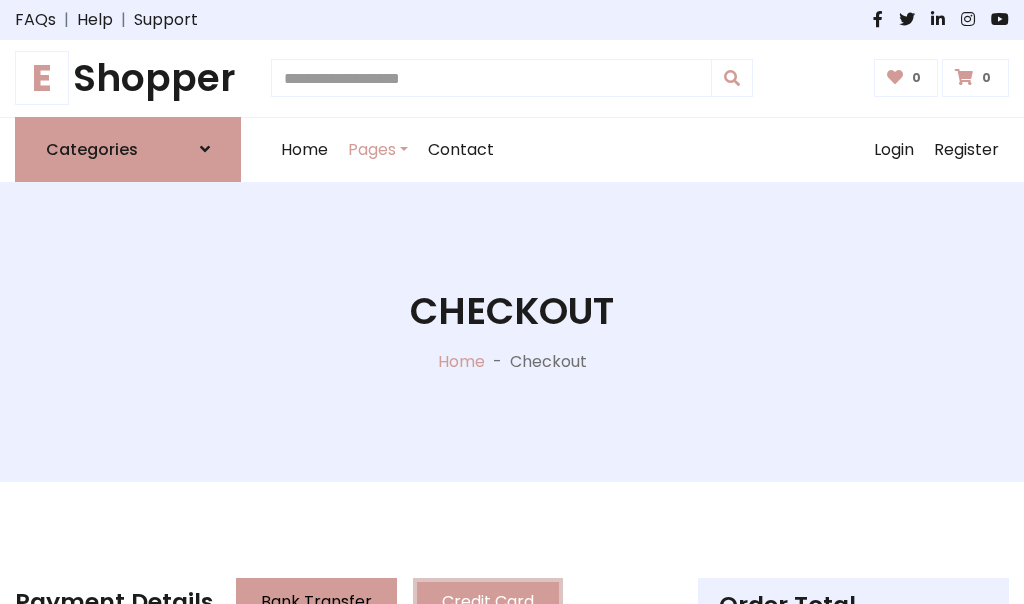 click on "E Shopper" at bounding box center (128, 78) 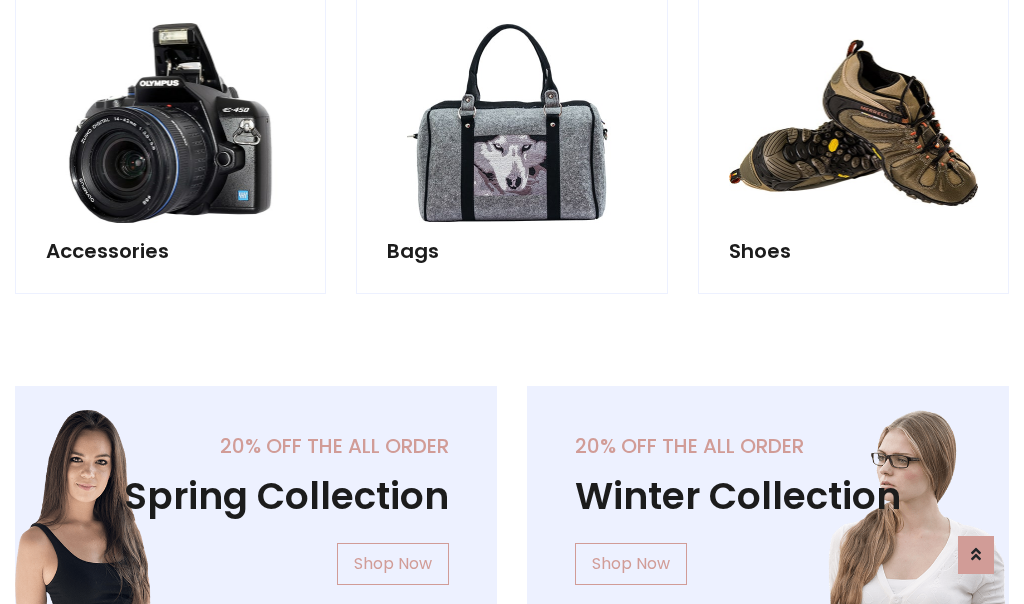 scroll, scrollTop: 770, scrollLeft: 0, axis: vertical 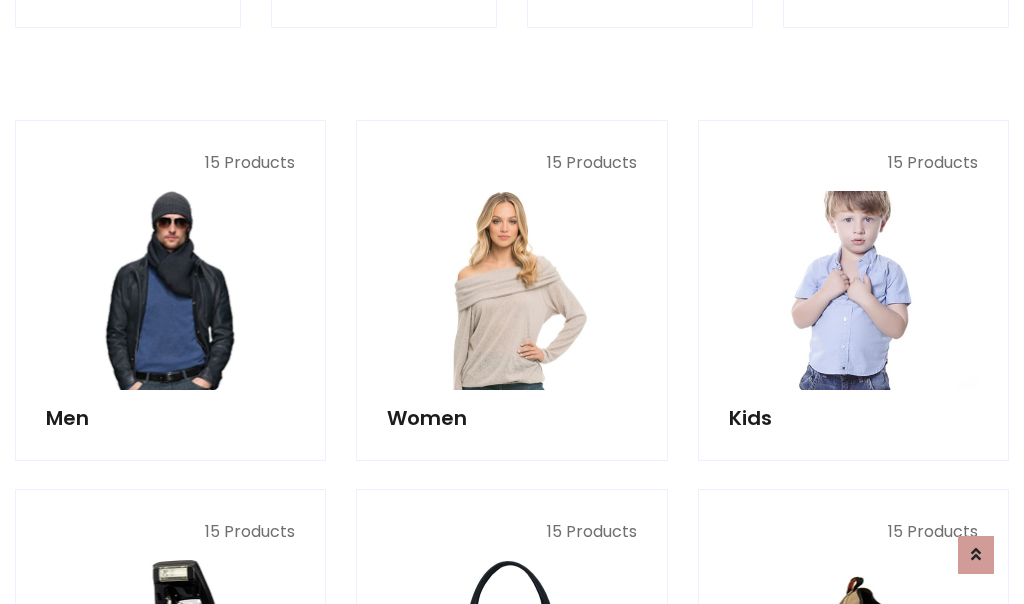 click at bounding box center (853, 290) 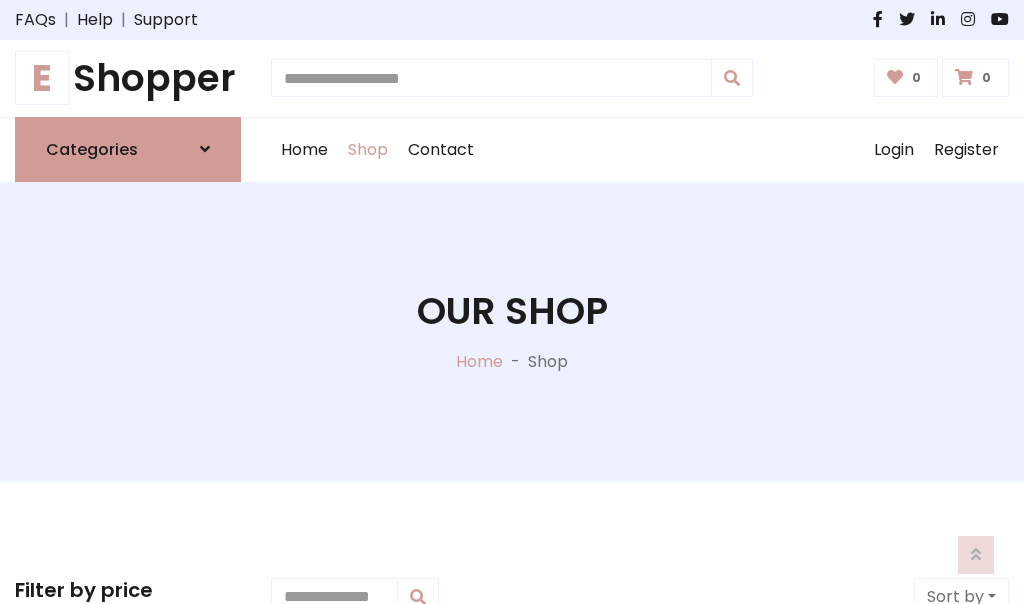 scroll, scrollTop: 549, scrollLeft: 0, axis: vertical 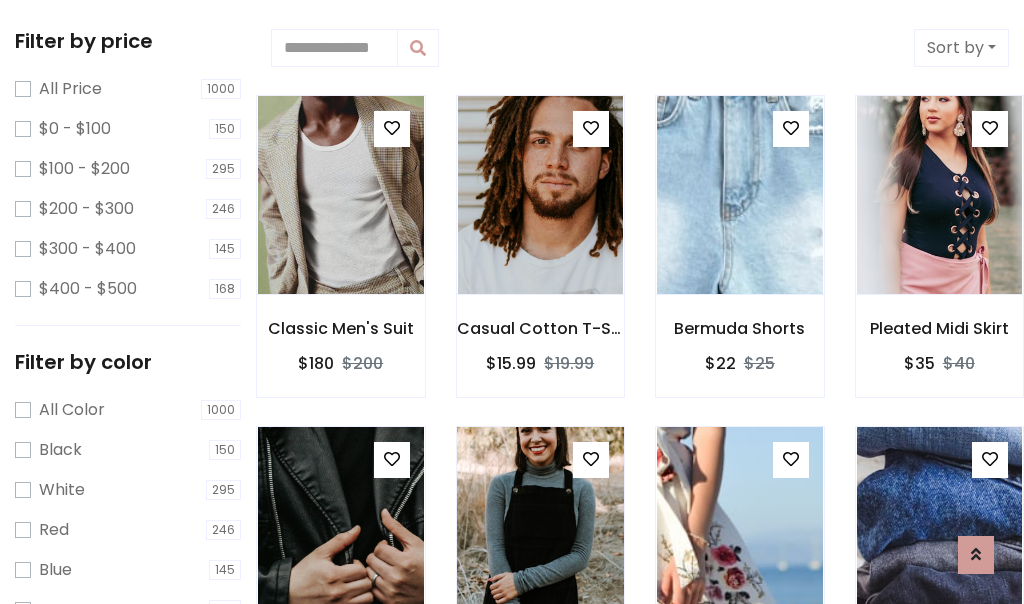 click at bounding box center [591, 459] 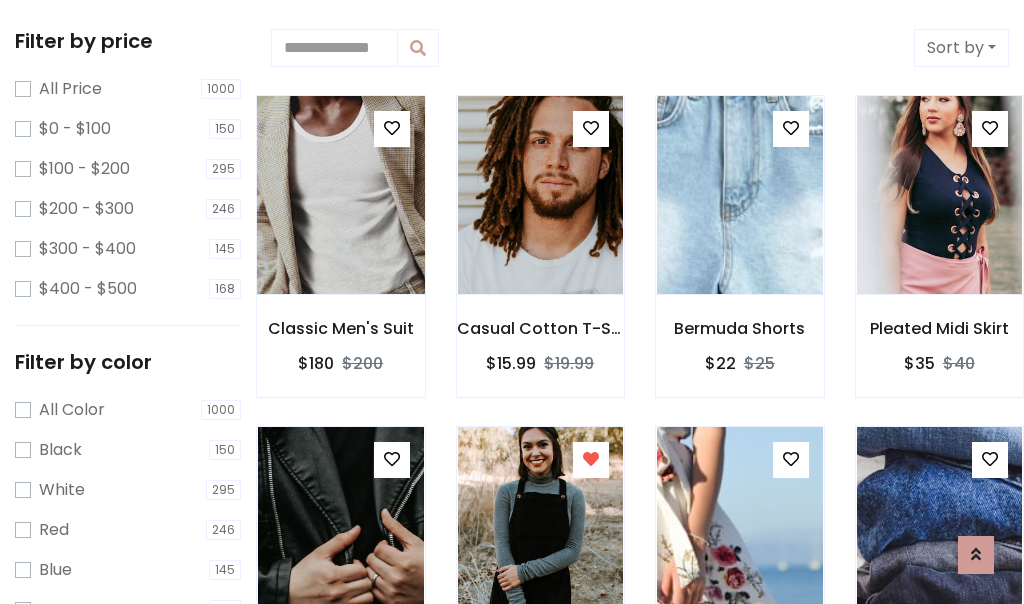 click at bounding box center [340, 195] 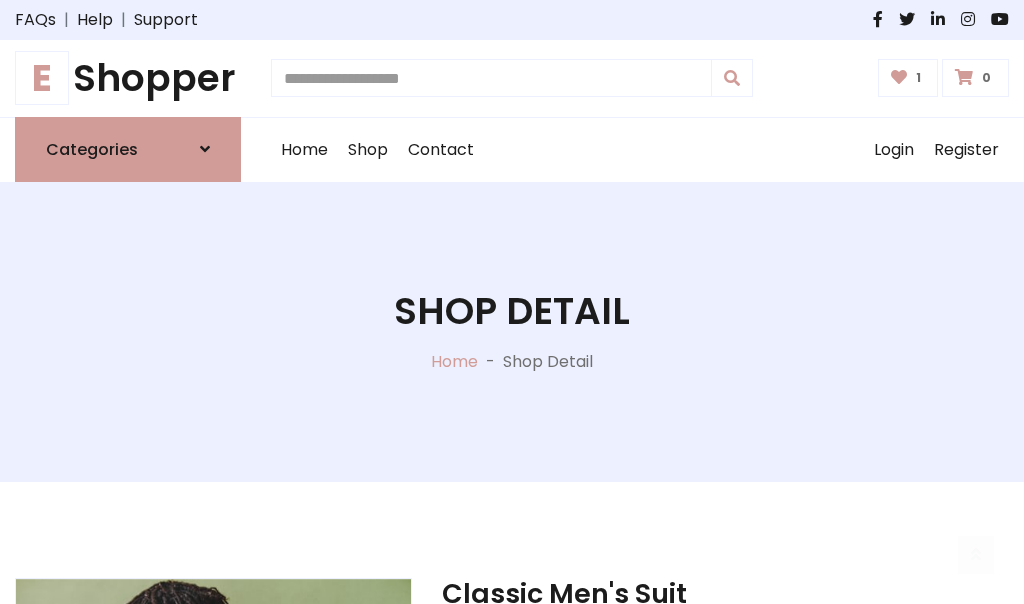scroll, scrollTop: 262, scrollLeft: 0, axis: vertical 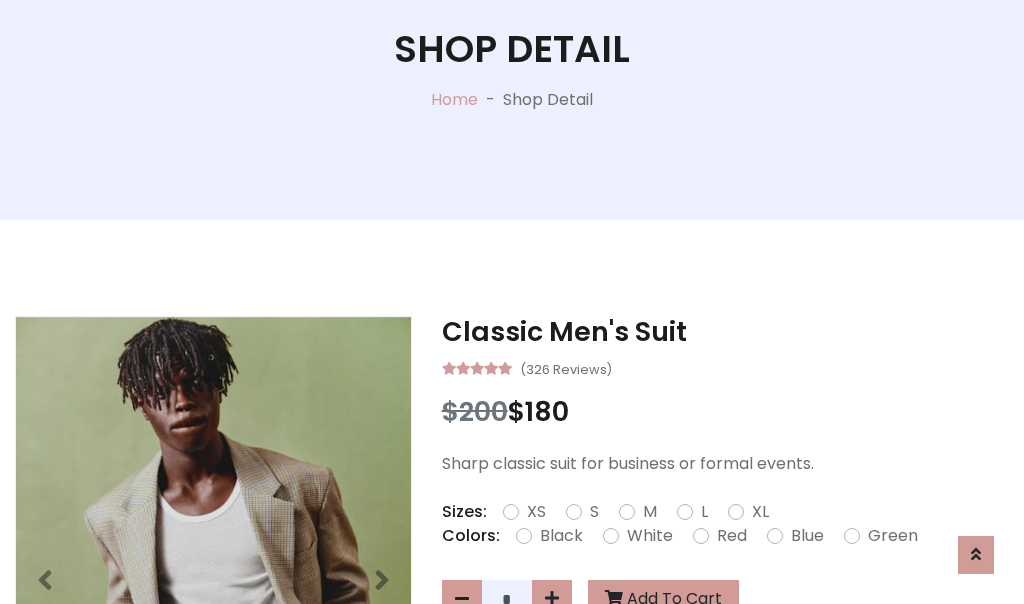 click on "XL" at bounding box center [760, 512] 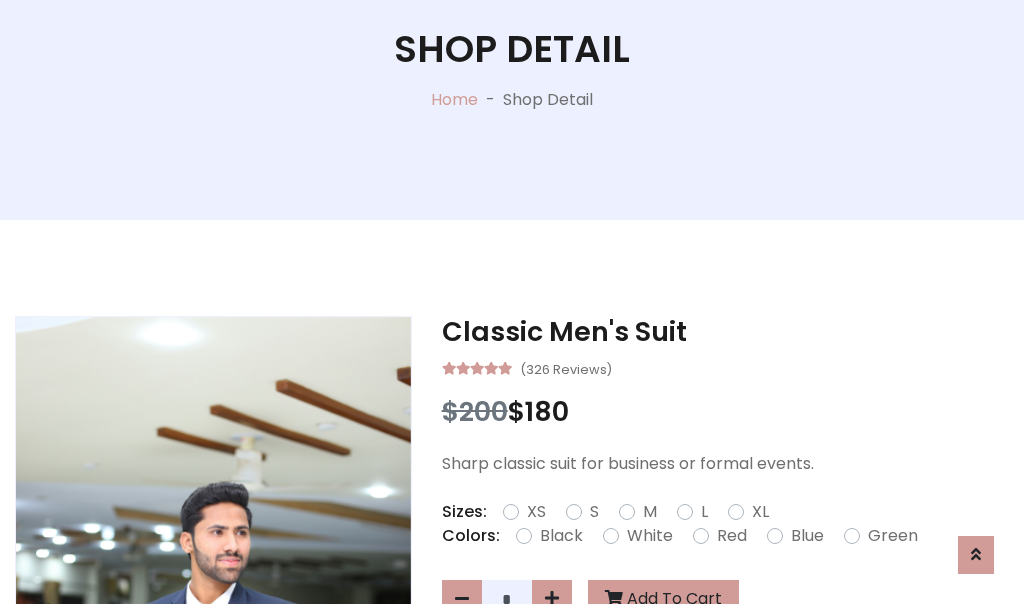 click on "Black" at bounding box center [561, 536] 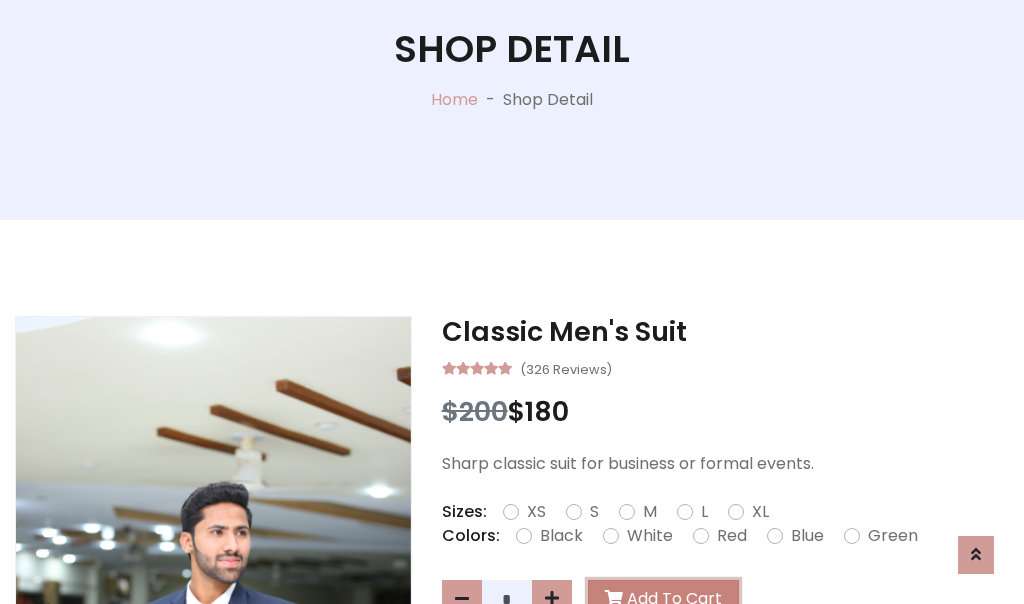 click on "Add To Cart" at bounding box center [663, 599] 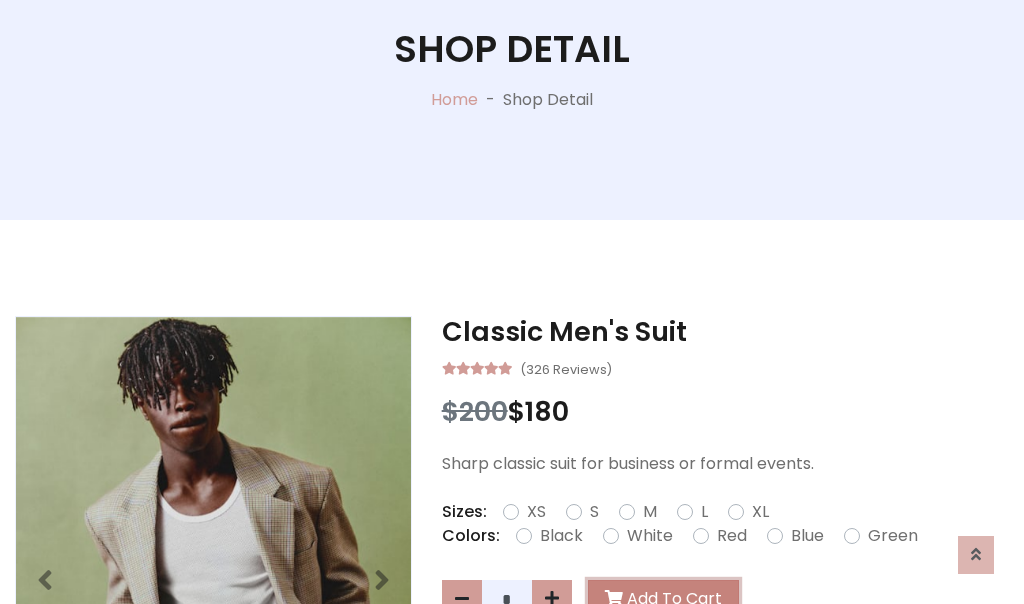 scroll, scrollTop: 0, scrollLeft: 0, axis: both 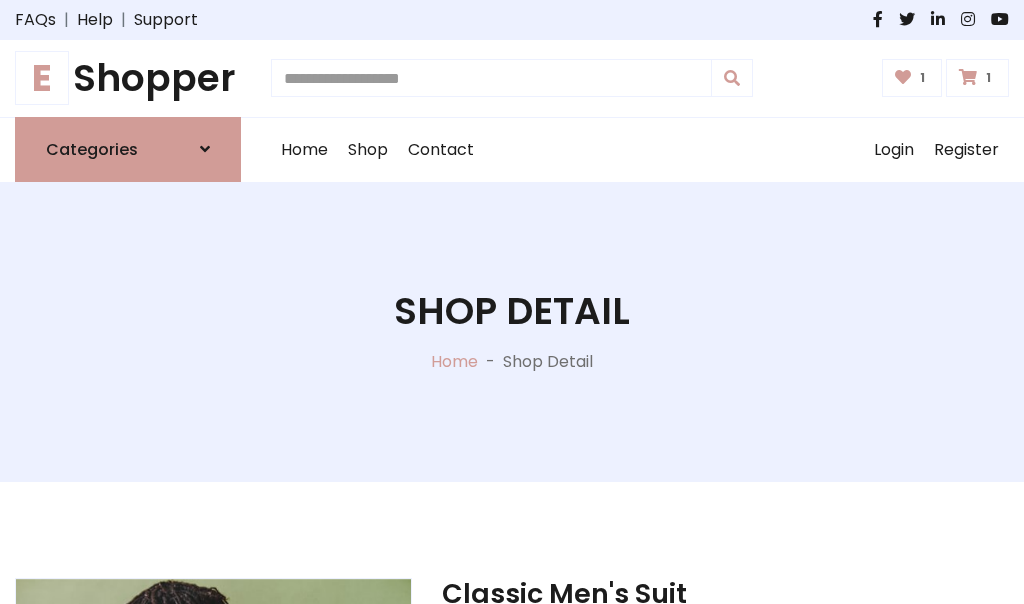 click at bounding box center (968, 77) 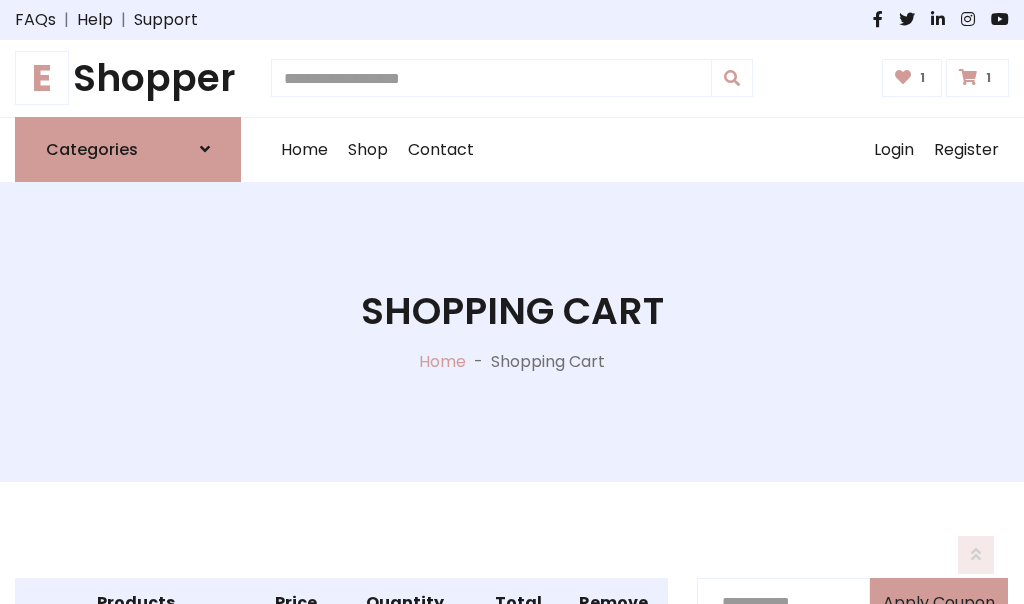 scroll, scrollTop: 570, scrollLeft: 0, axis: vertical 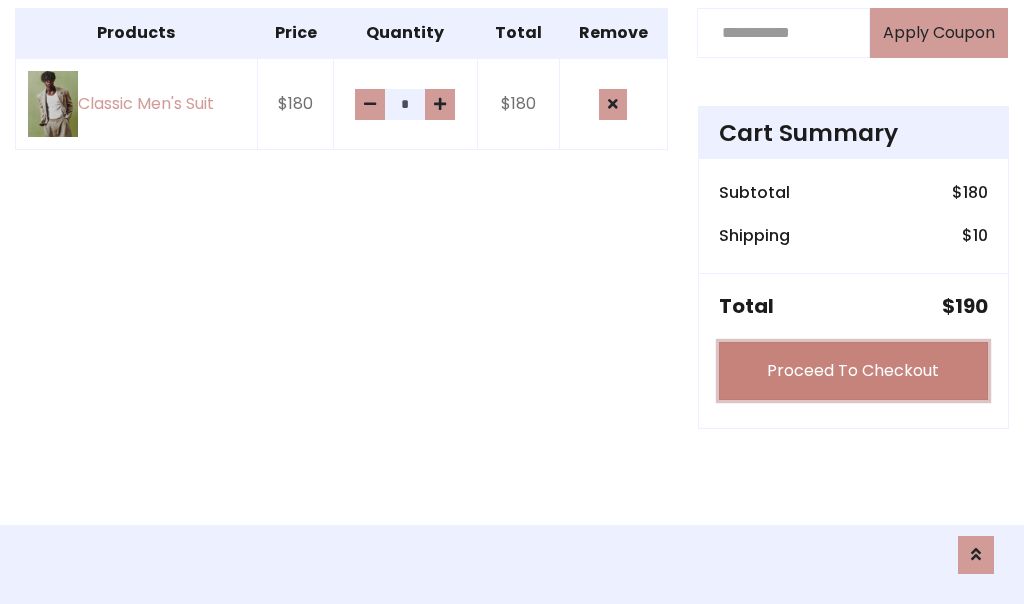 click on "Proceed To Checkout" at bounding box center [853, 371] 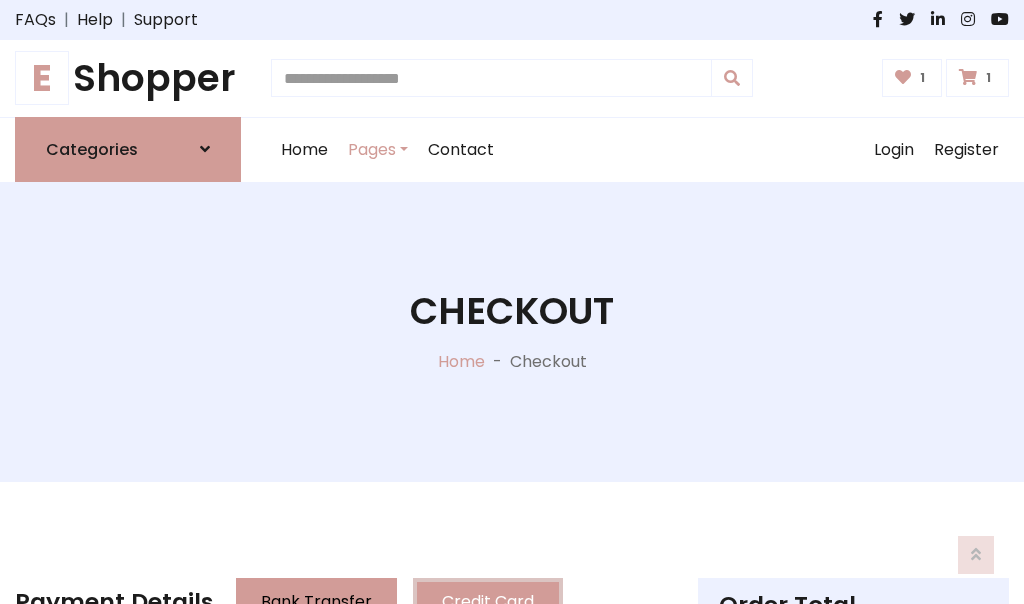 scroll, scrollTop: 201, scrollLeft: 0, axis: vertical 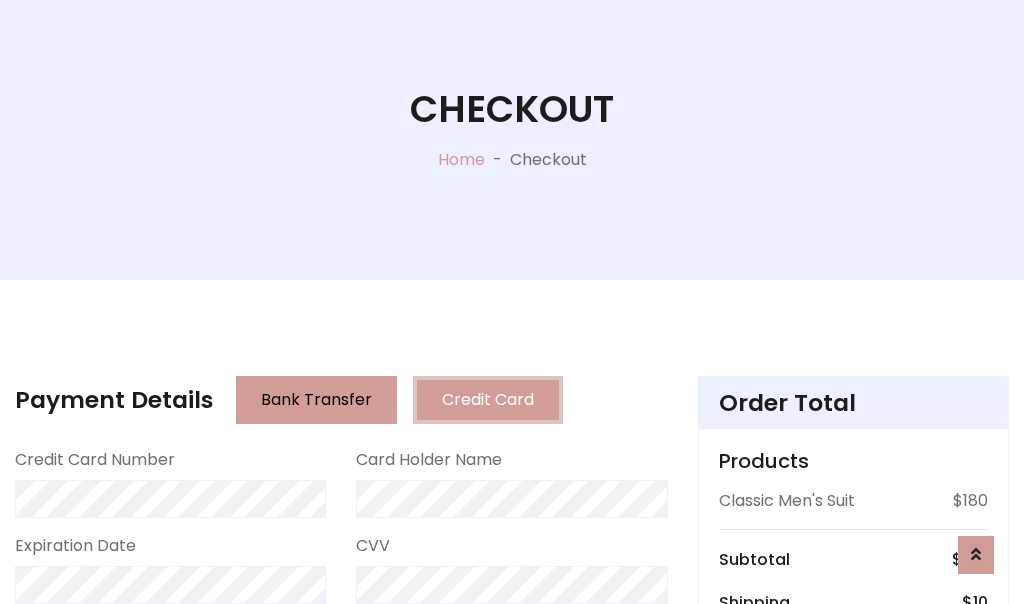 click on "Go to shipping" at bounding box center [853, 816] 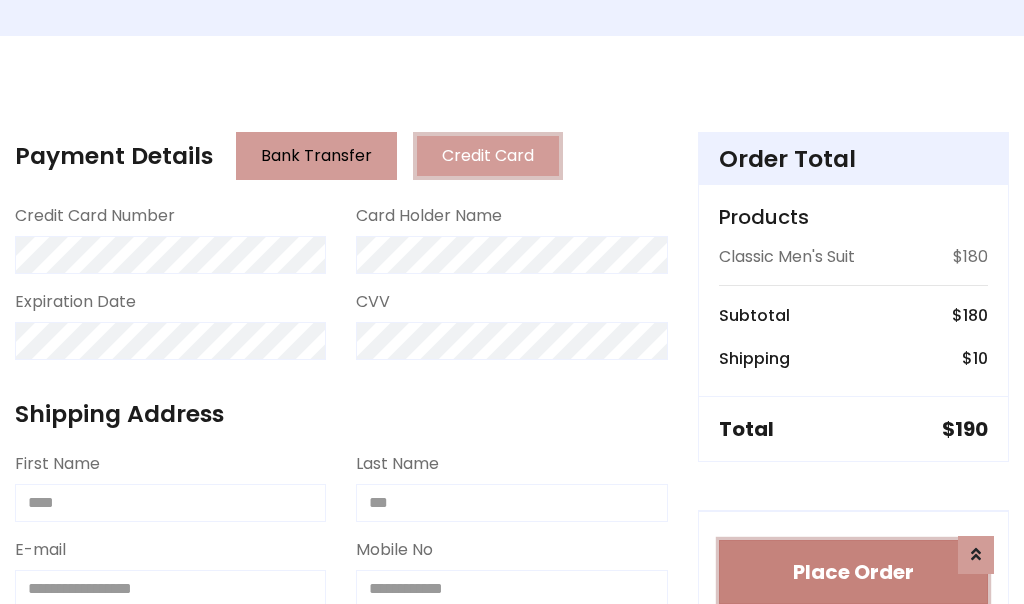 type 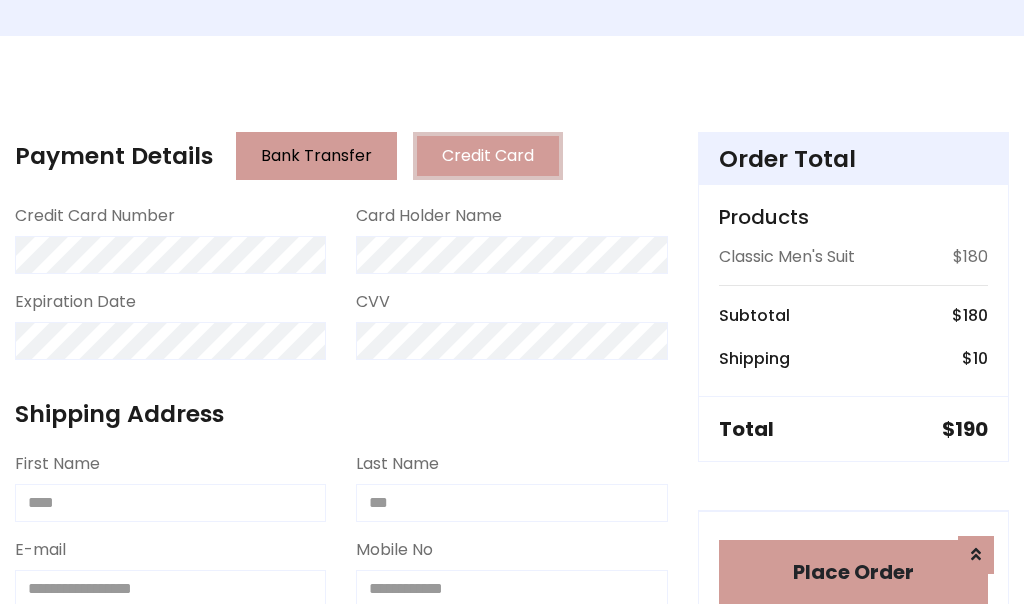 scroll, scrollTop: 1216, scrollLeft: 0, axis: vertical 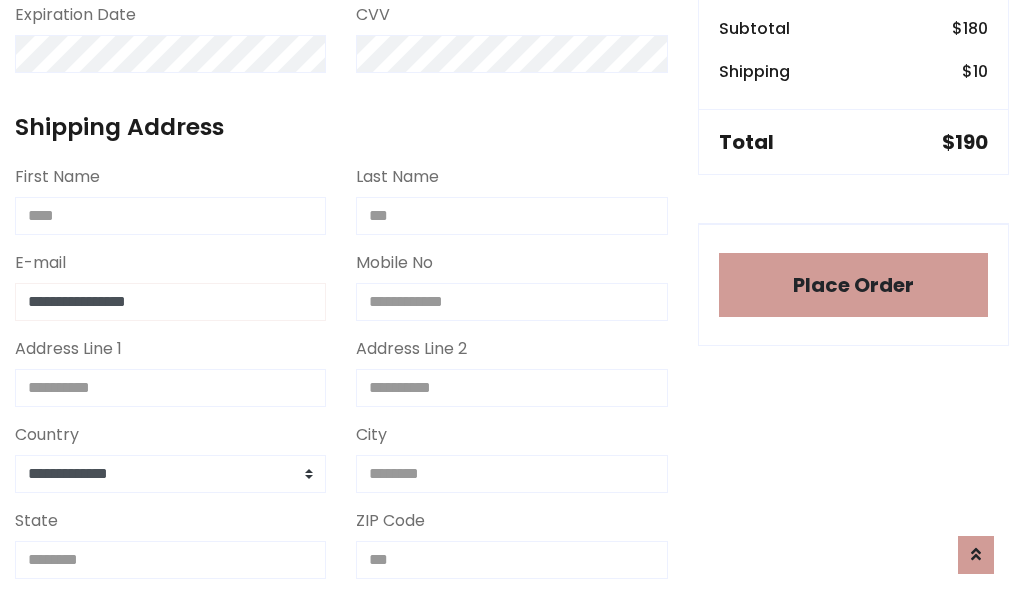 type on "**********" 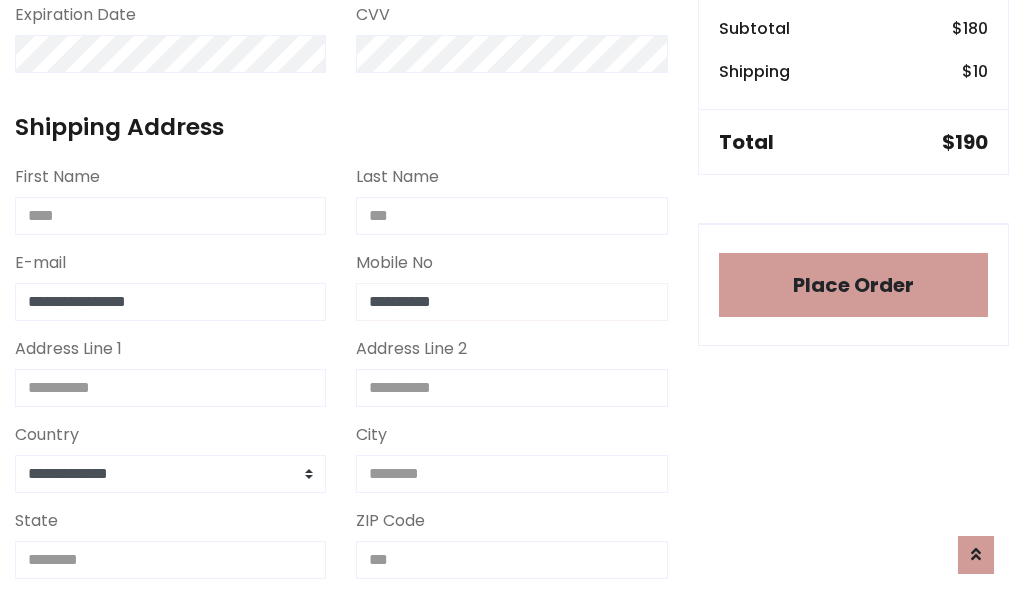 scroll, scrollTop: 573, scrollLeft: 0, axis: vertical 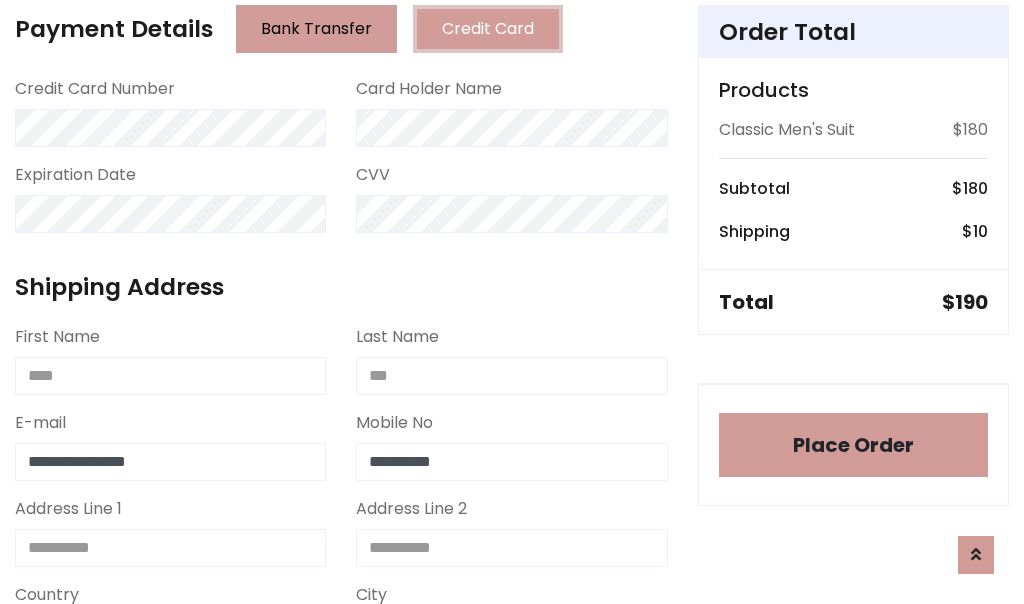 type on "**********" 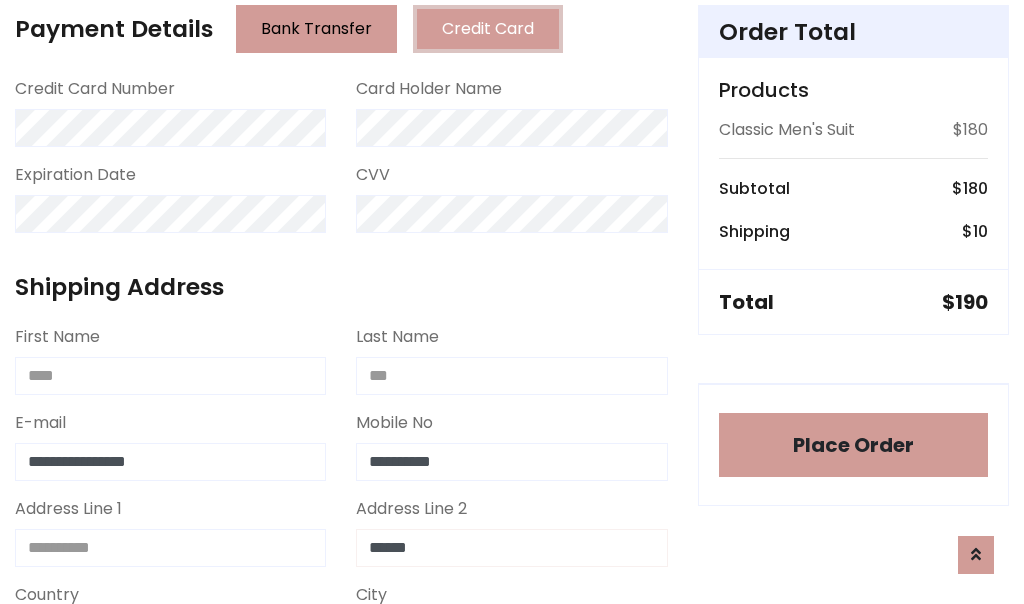type on "******" 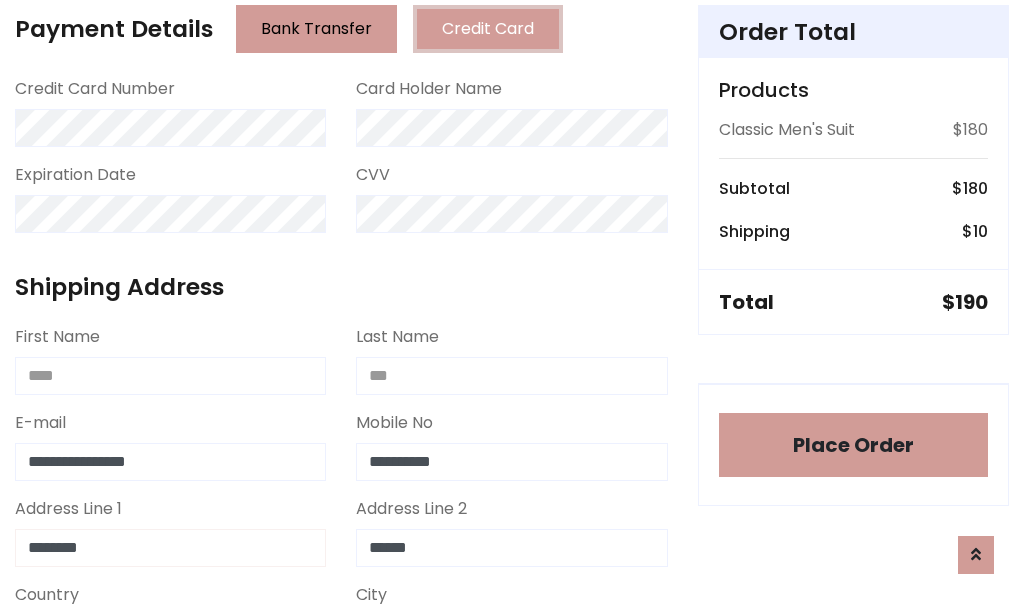 type on "********" 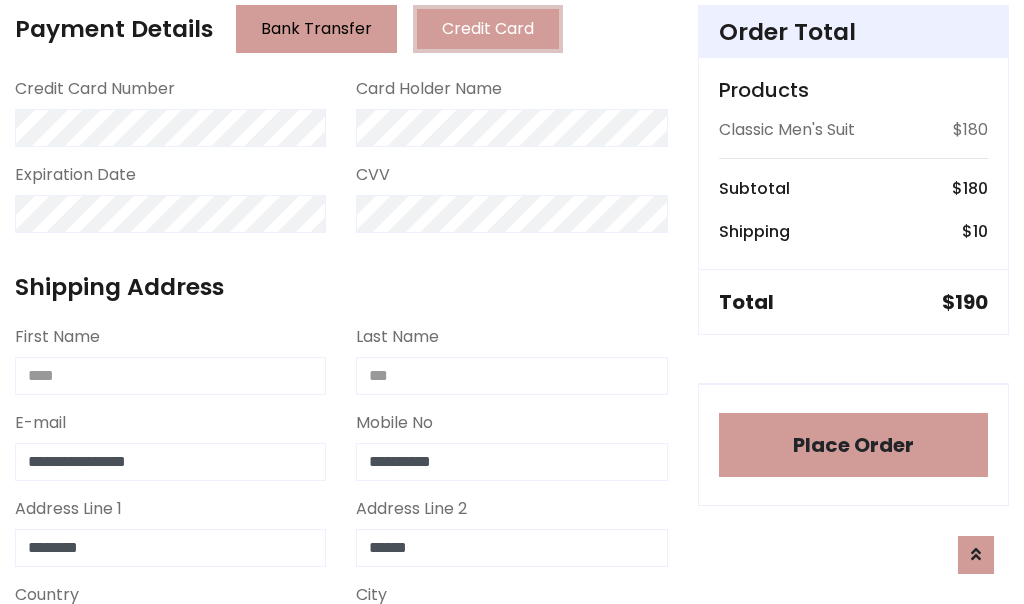 select on "*******" 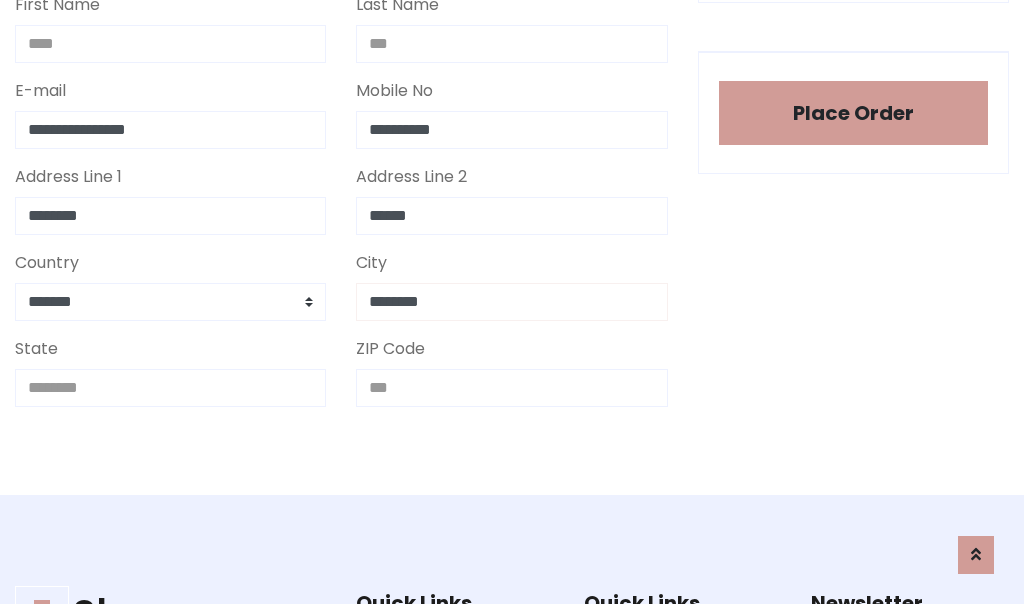 type on "********" 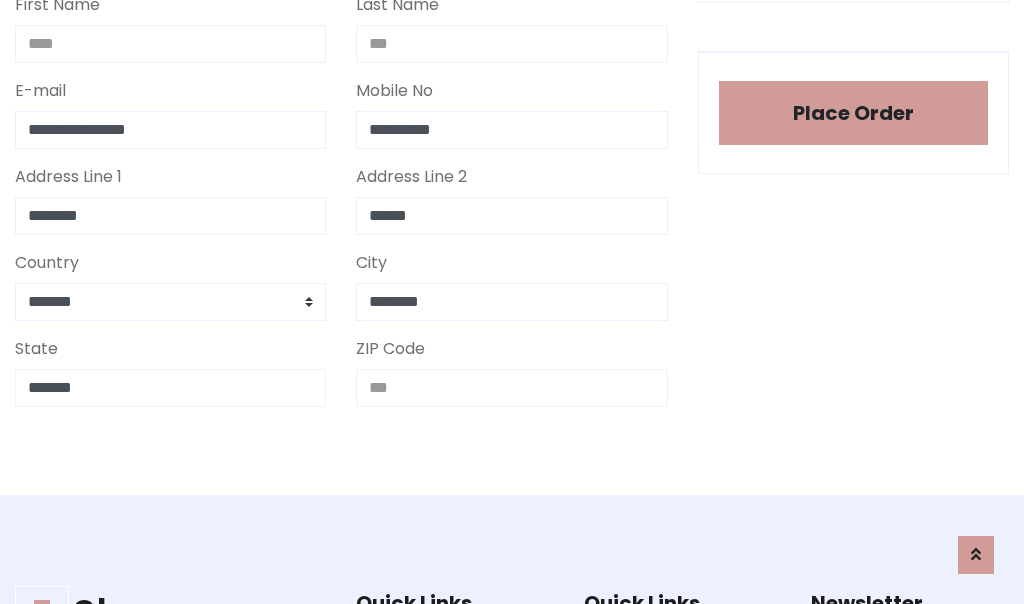 type on "*******" 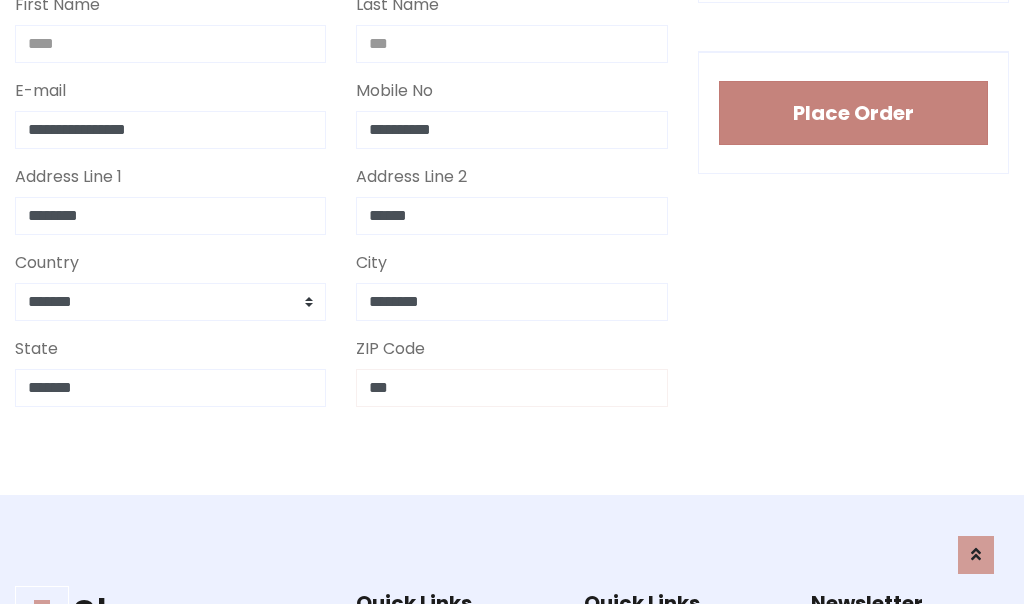 type on "***" 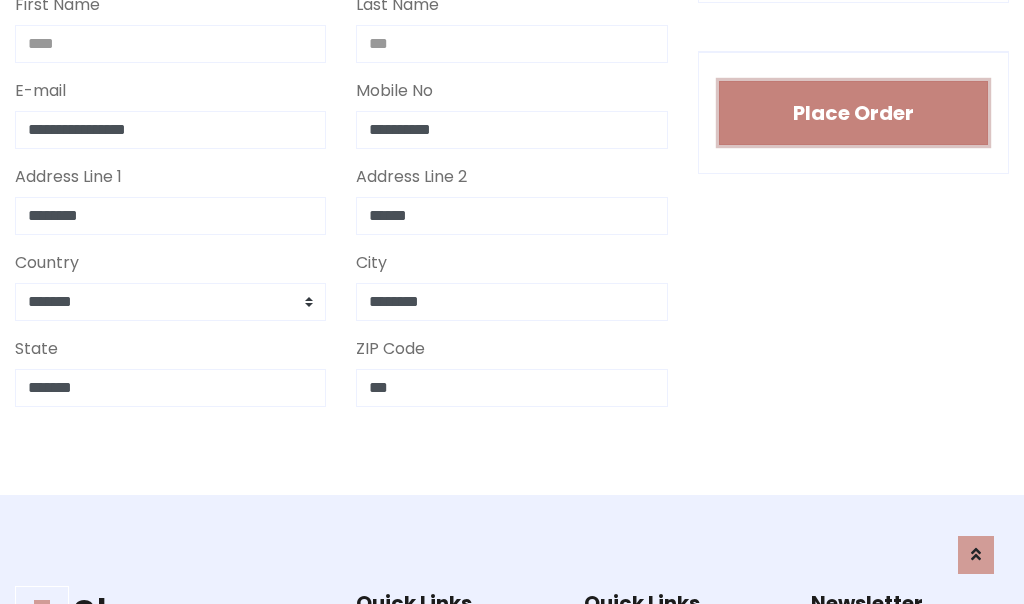 click on "Place Order" at bounding box center [853, 113] 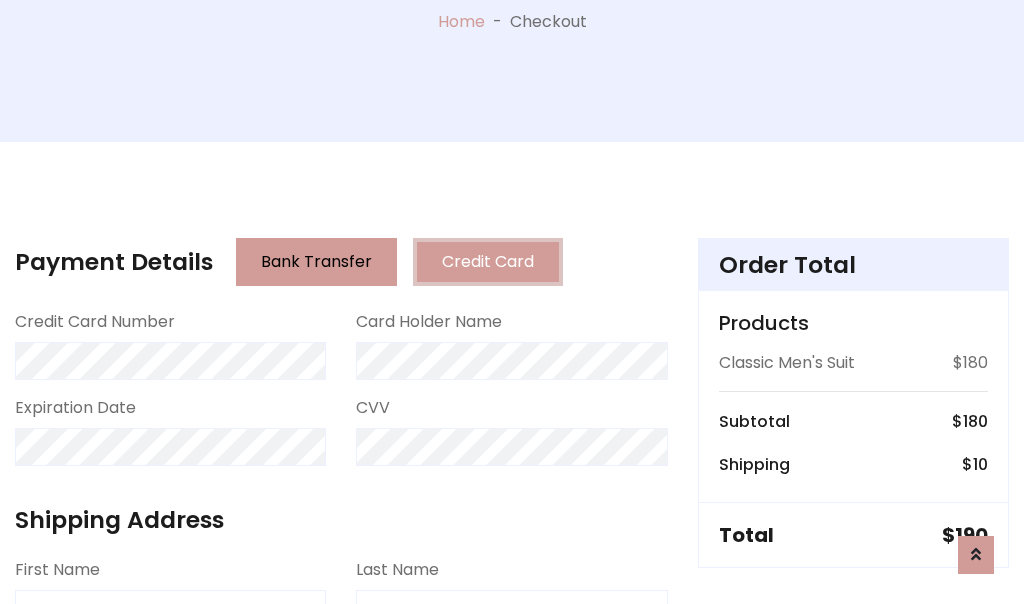 scroll, scrollTop: 0, scrollLeft: 0, axis: both 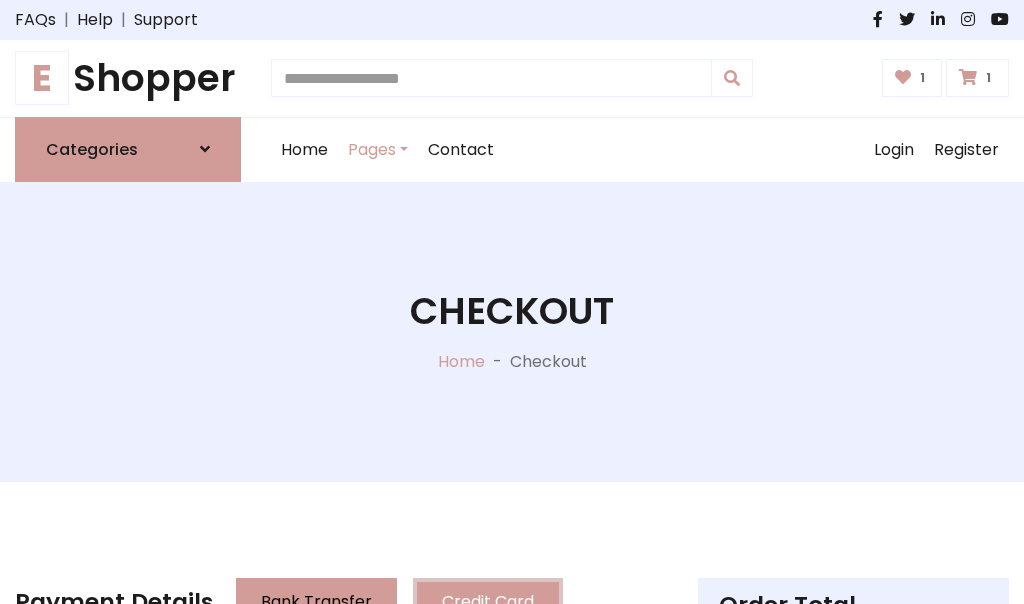 click on "E" at bounding box center (42, 78) 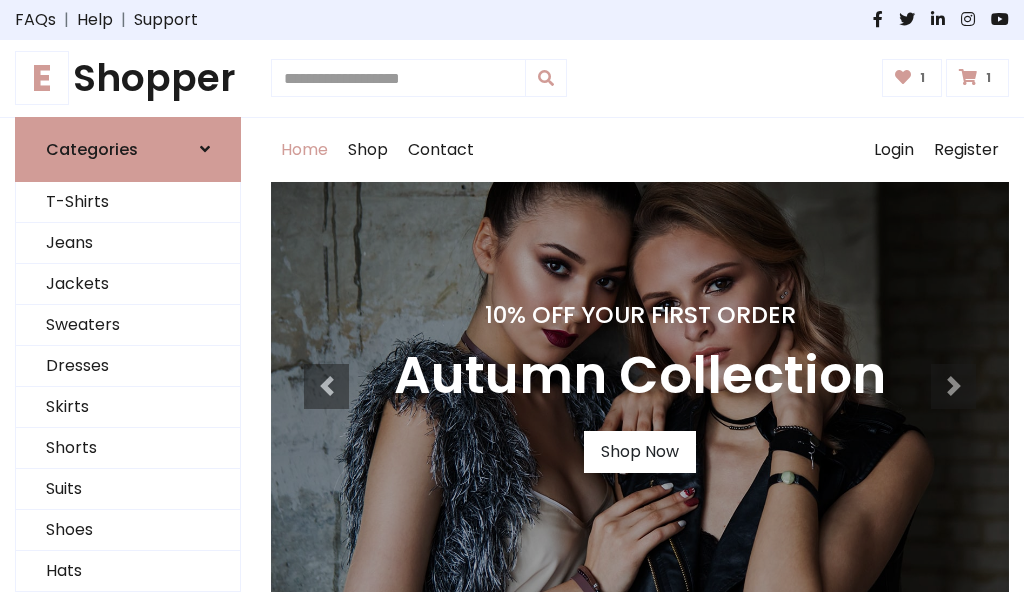 scroll, scrollTop: 0, scrollLeft: 0, axis: both 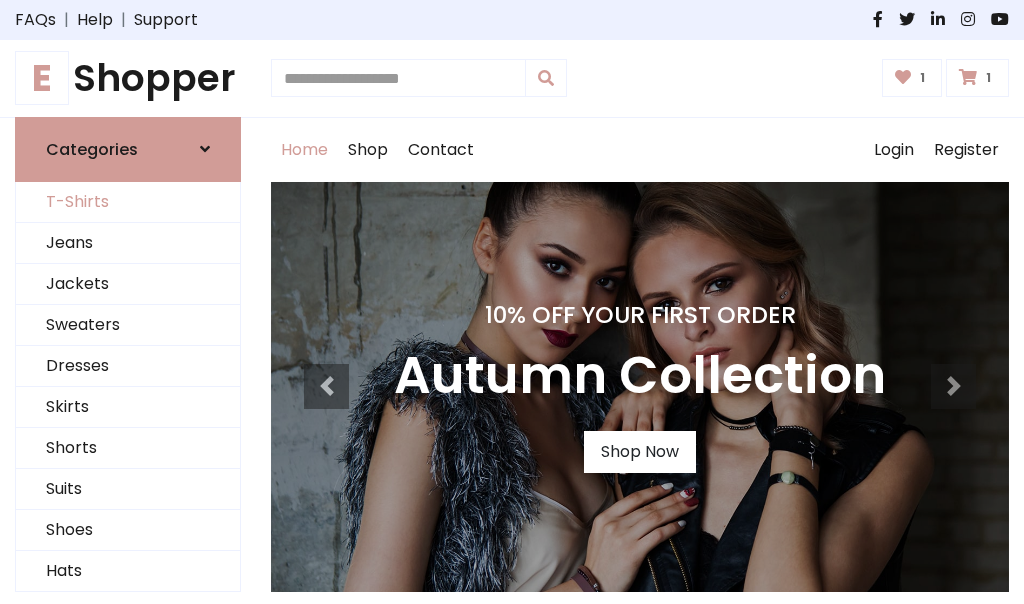 click on "T-Shirts" at bounding box center (128, 202) 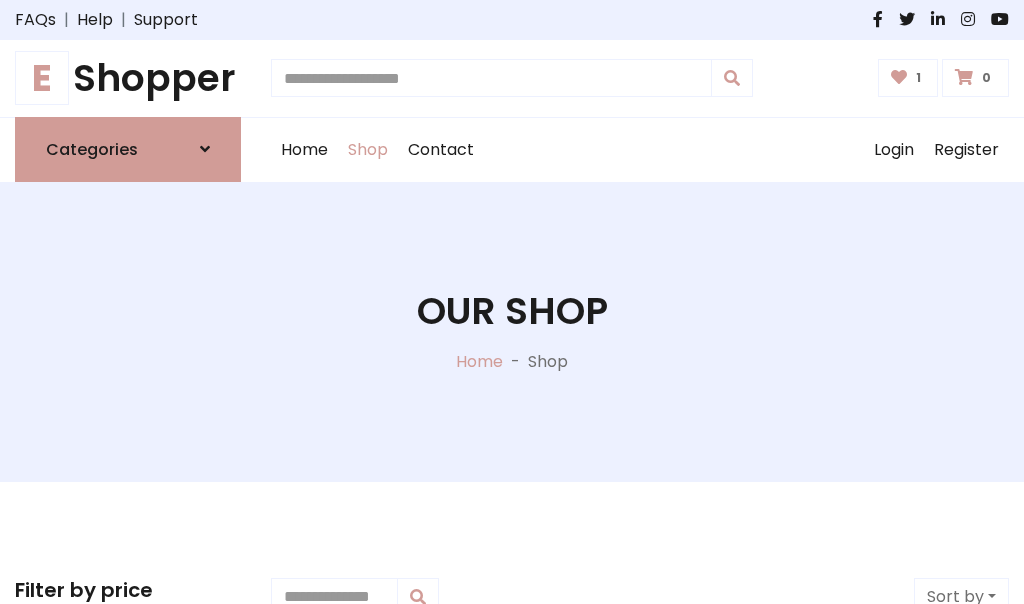 scroll, scrollTop: 0, scrollLeft: 0, axis: both 